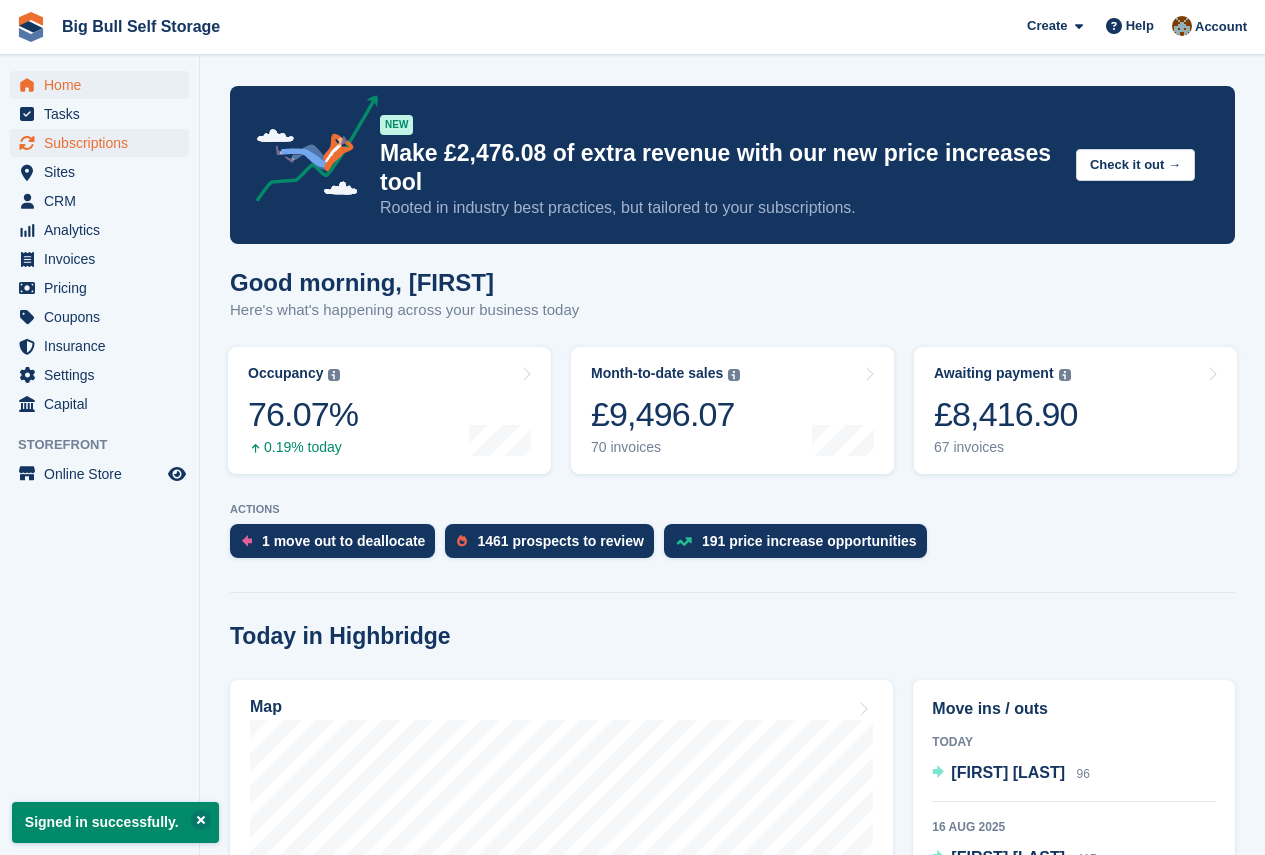 scroll, scrollTop: 0, scrollLeft: 0, axis: both 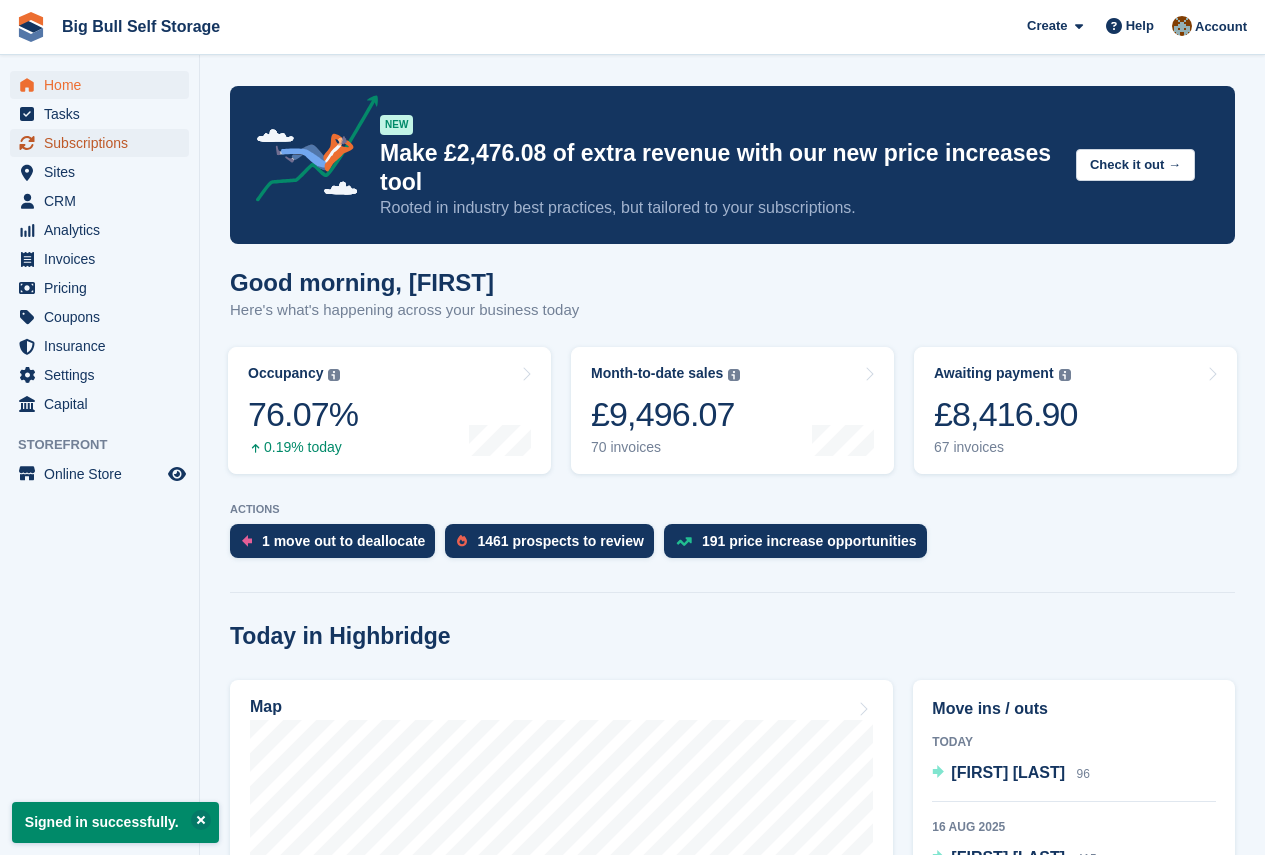 click on "Subscriptions" at bounding box center [104, 143] 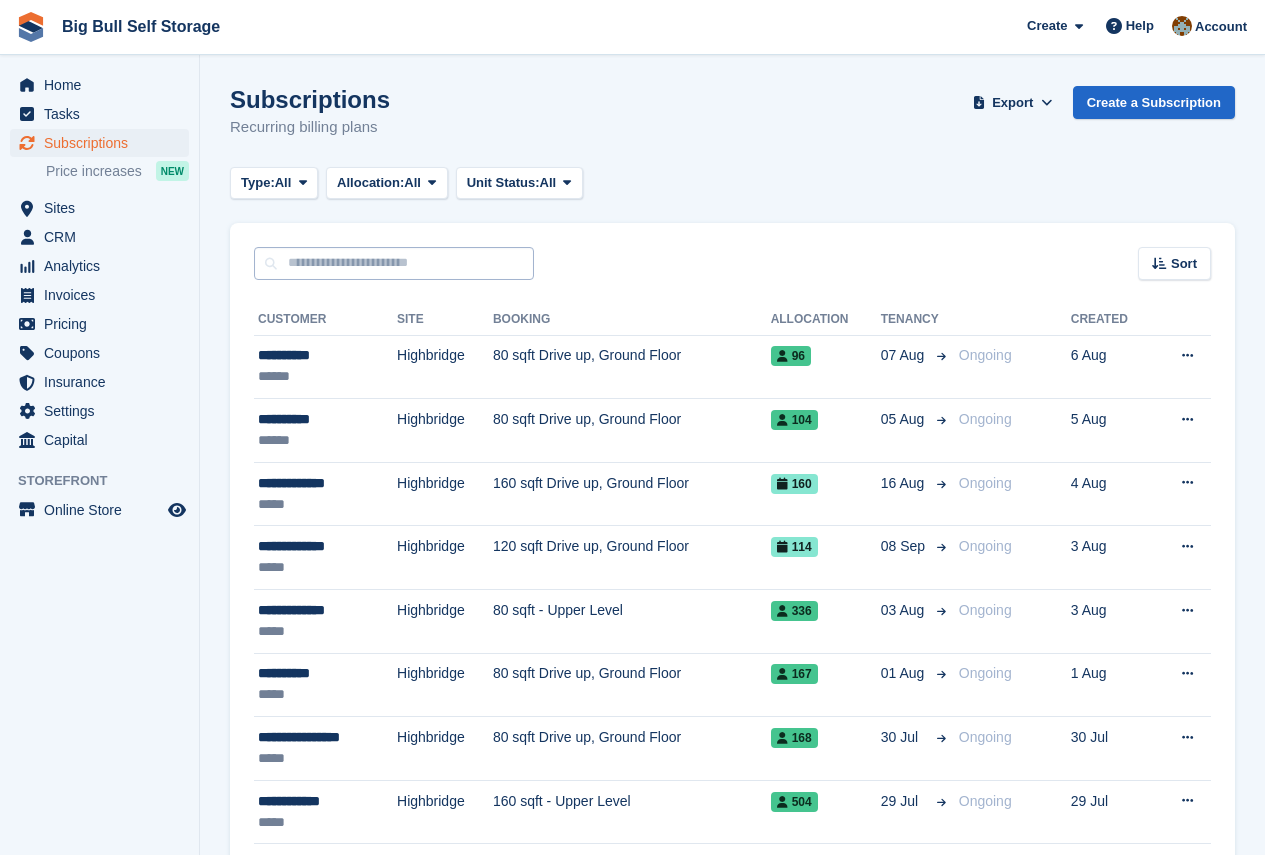 scroll, scrollTop: 0, scrollLeft: 0, axis: both 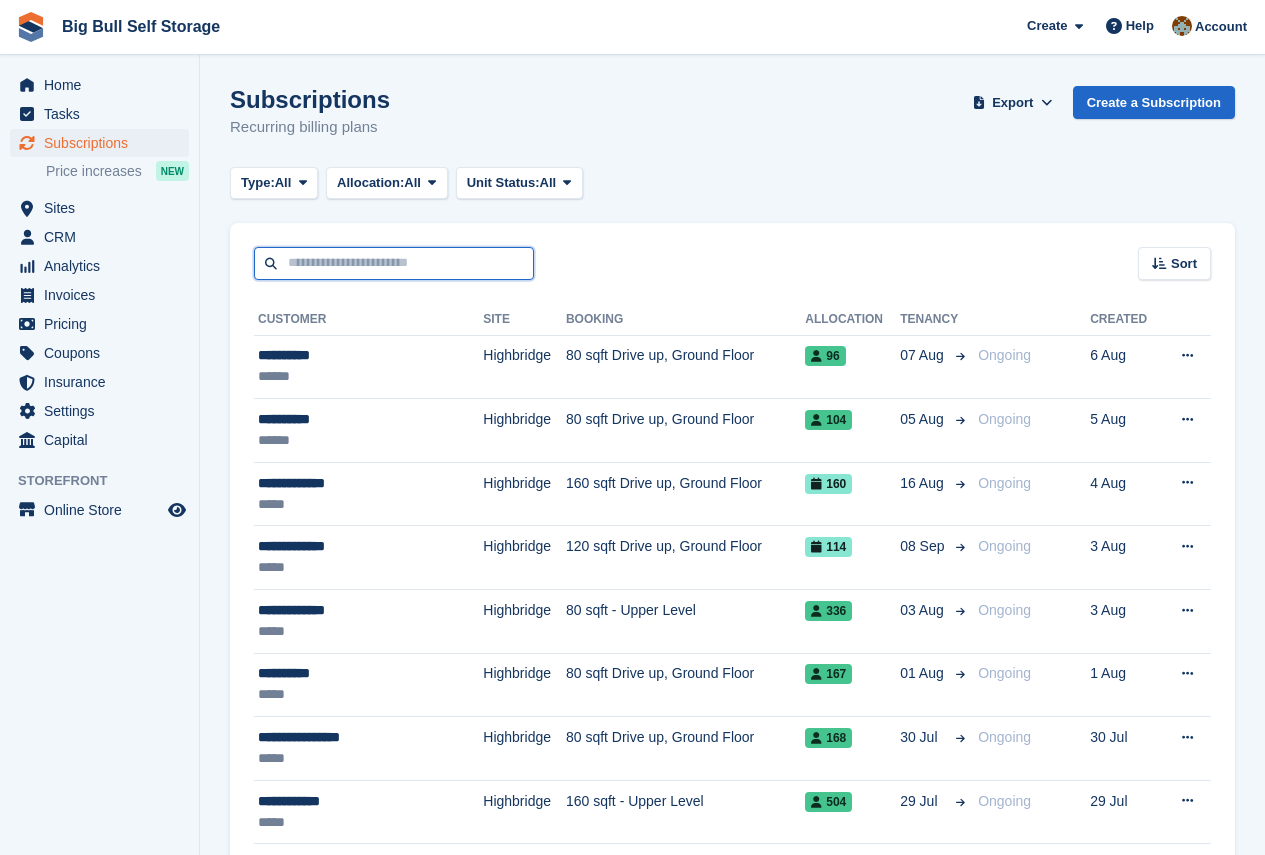 click at bounding box center (394, 263) 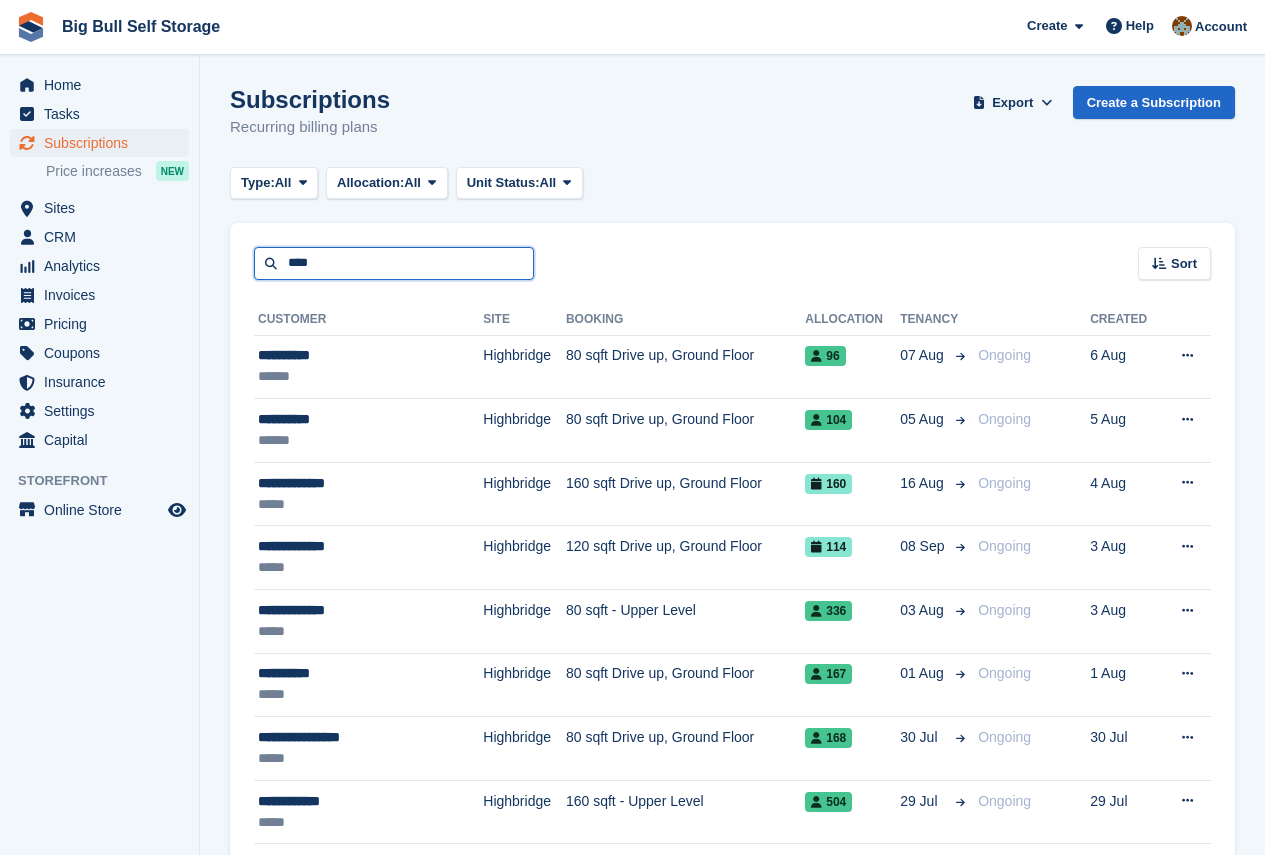 type on "****" 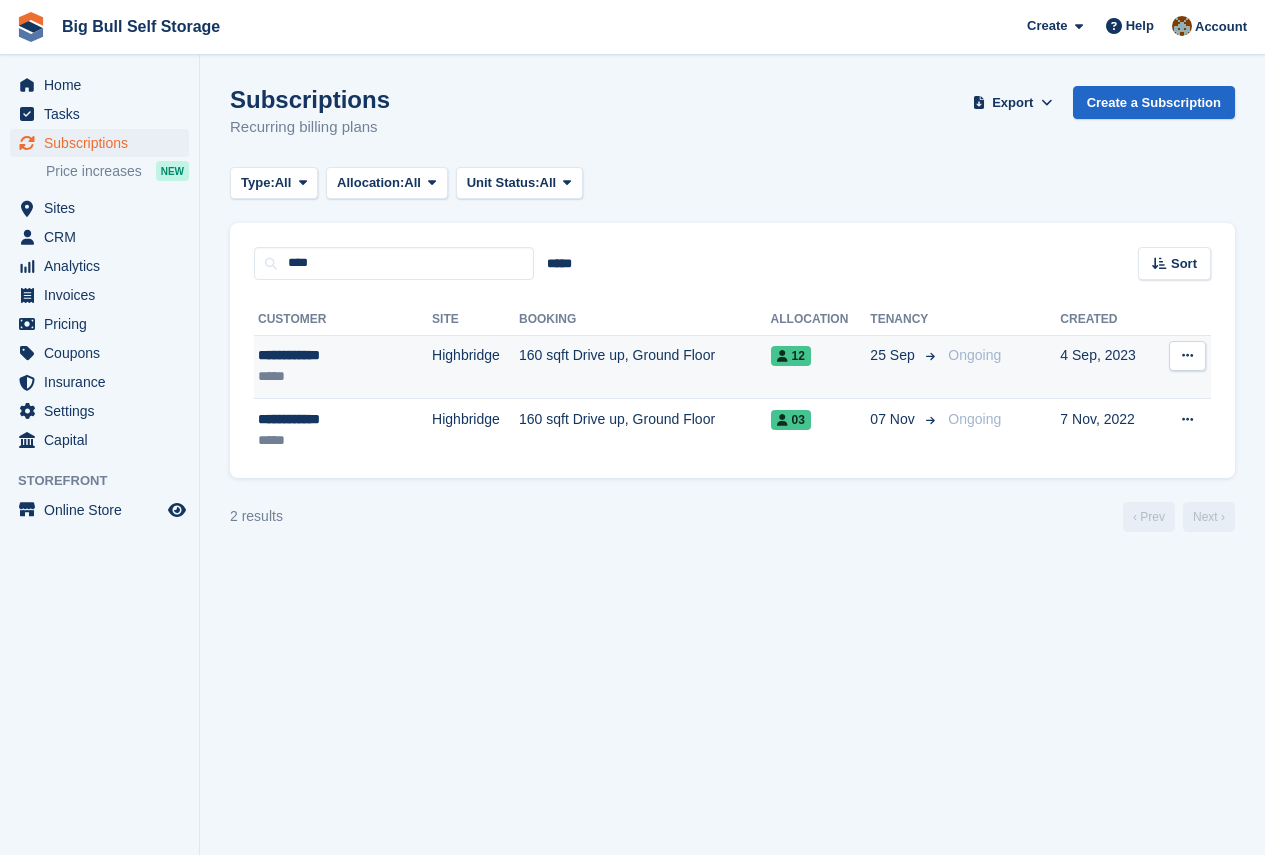 click on "**********" at bounding box center (325, 355) 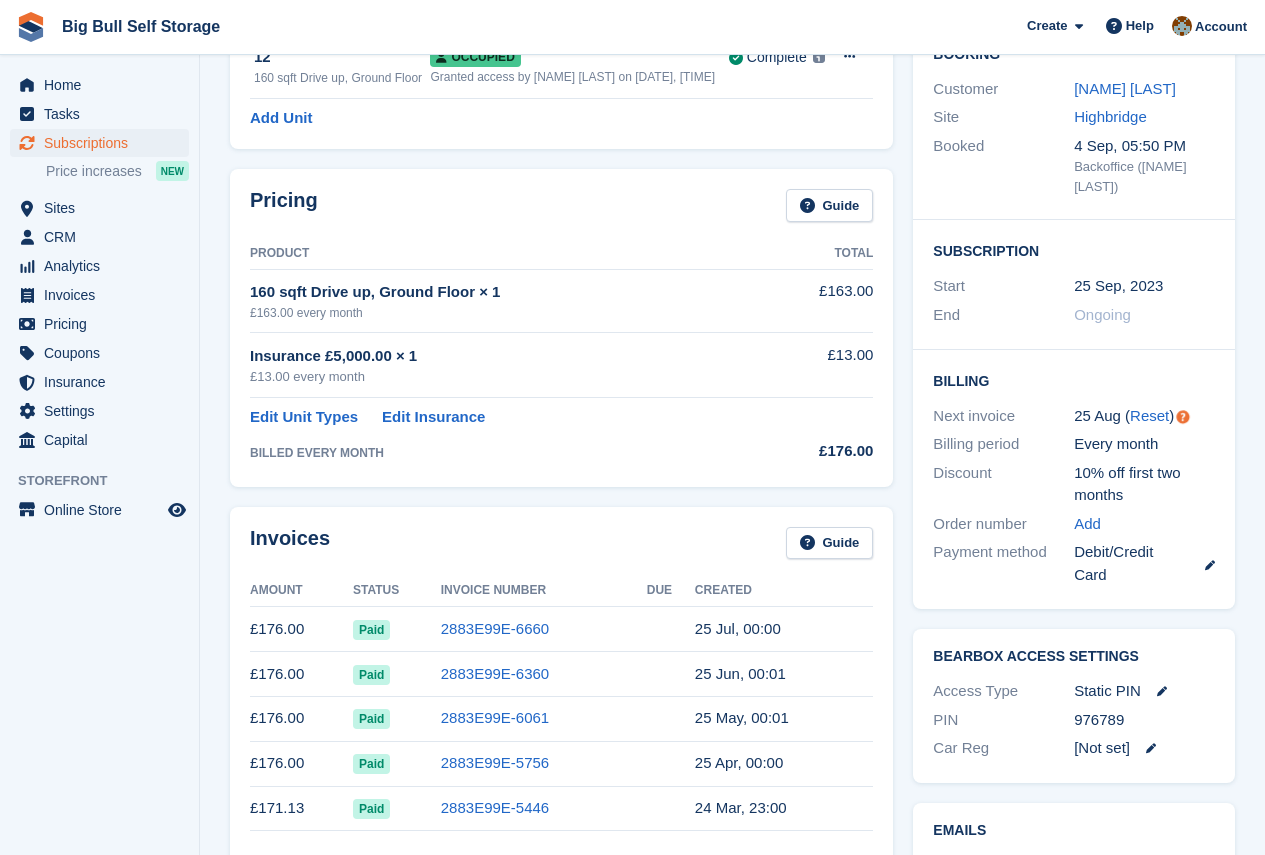 scroll, scrollTop: 200, scrollLeft: 0, axis: vertical 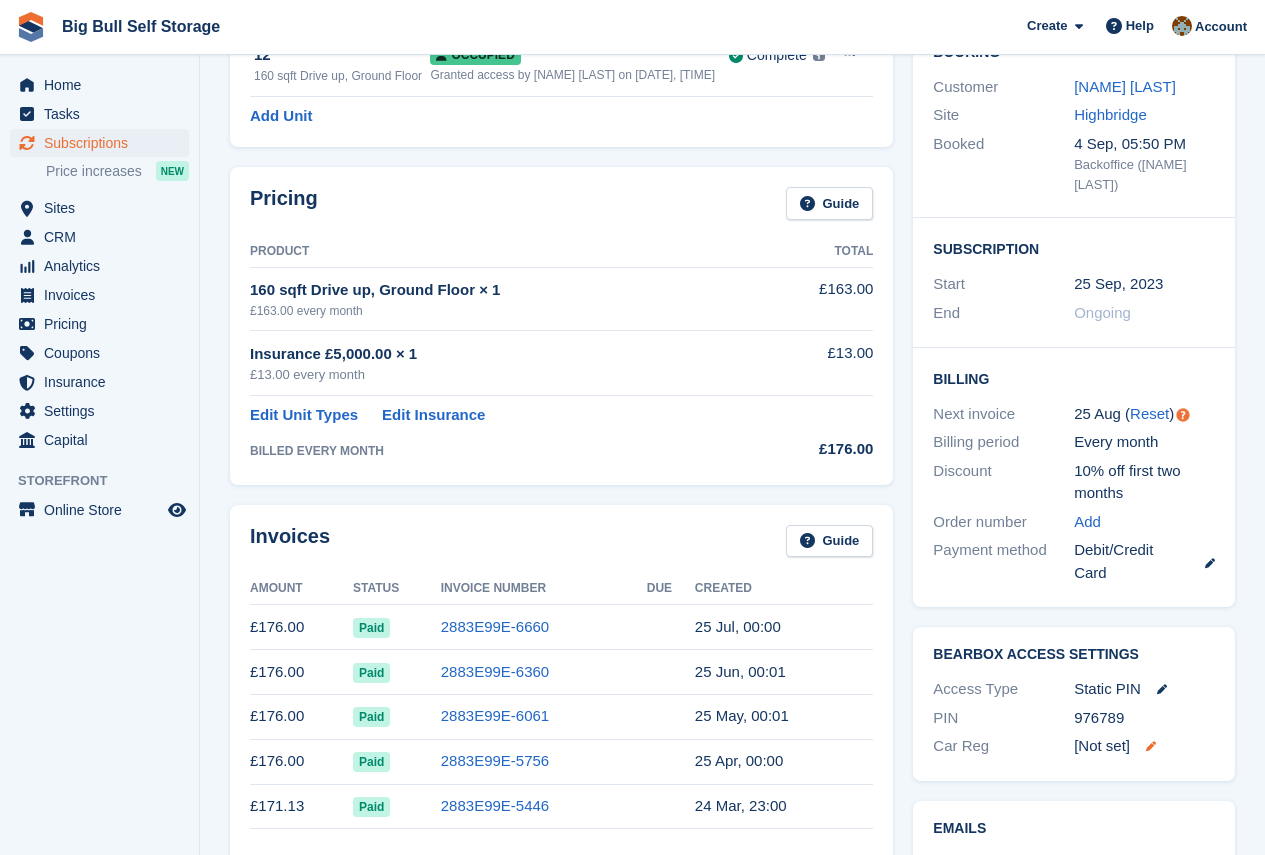 click at bounding box center (1151, 746) 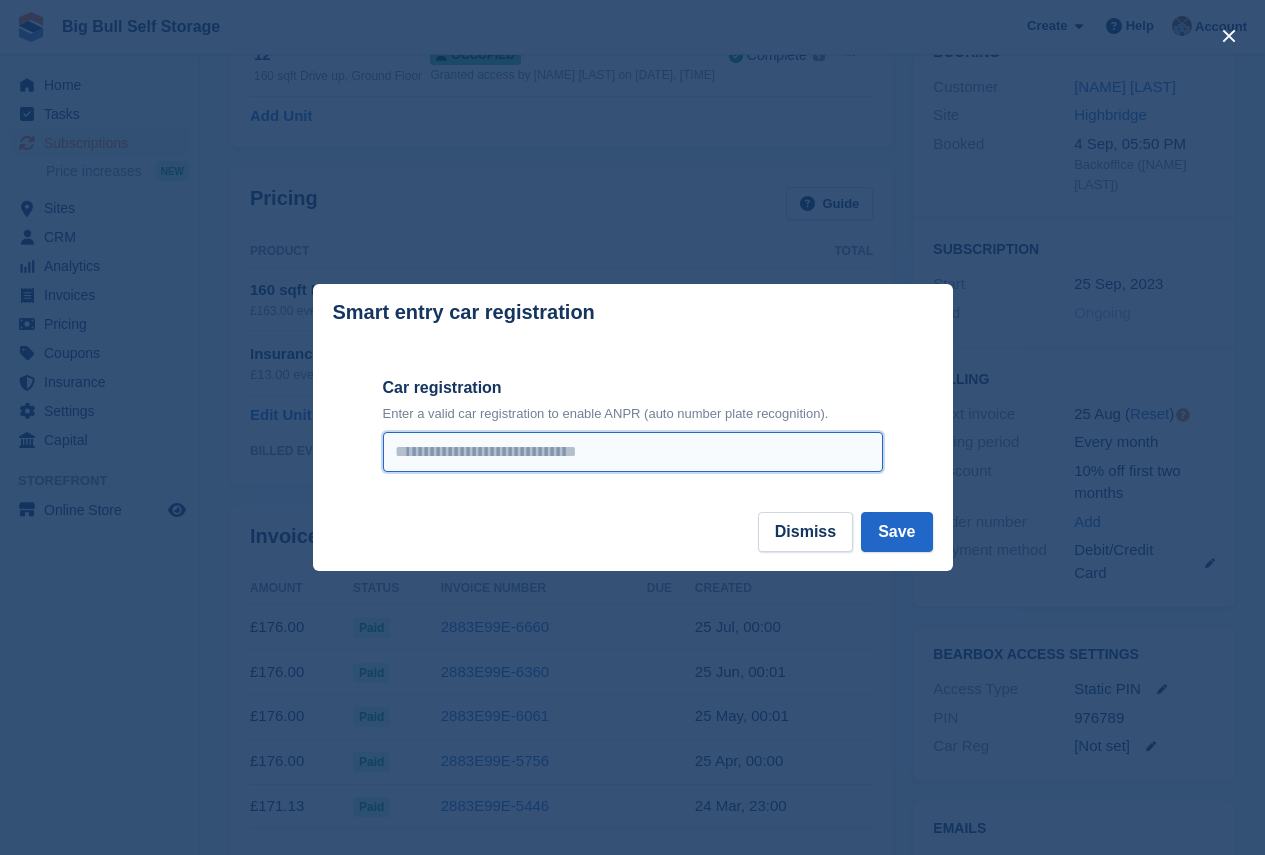 click on "Car registration" at bounding box center (633, 452) 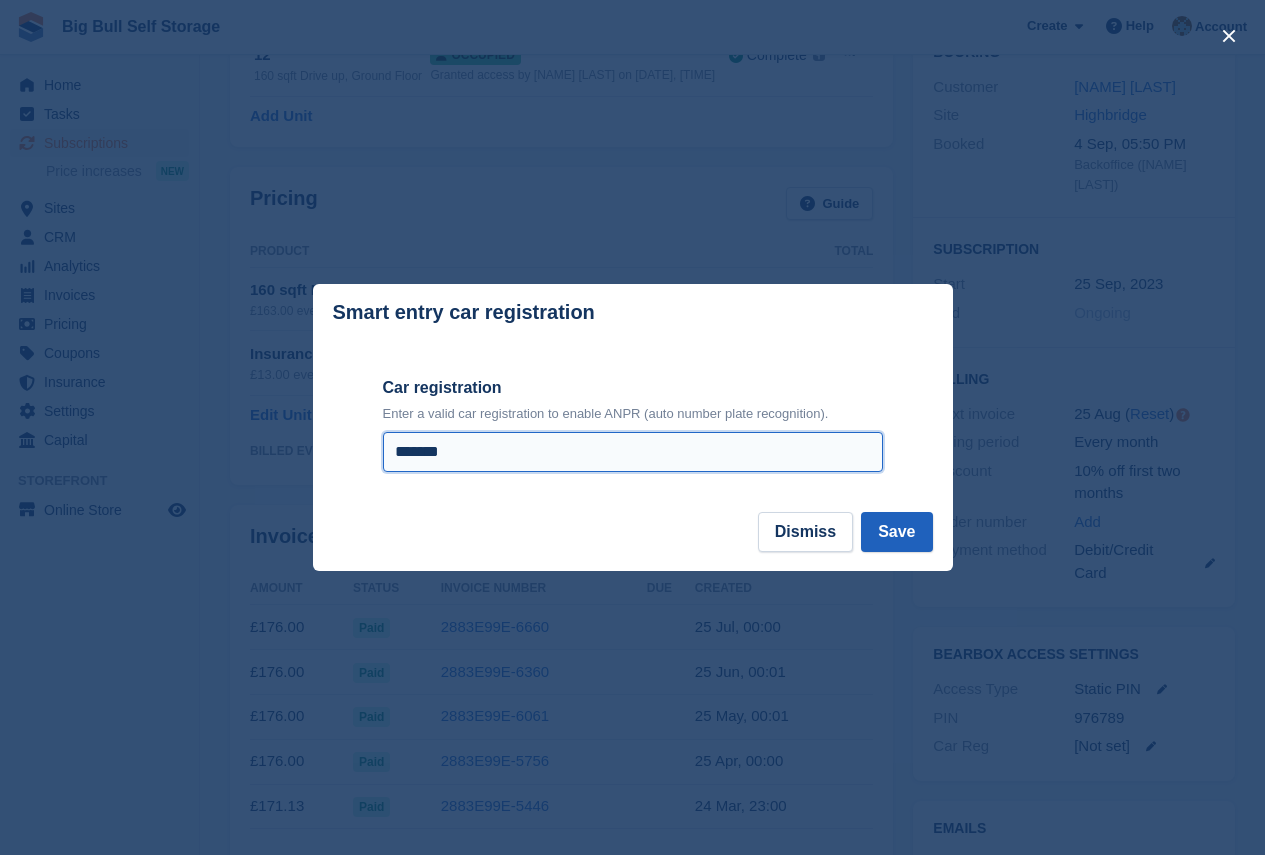 type on "*******" 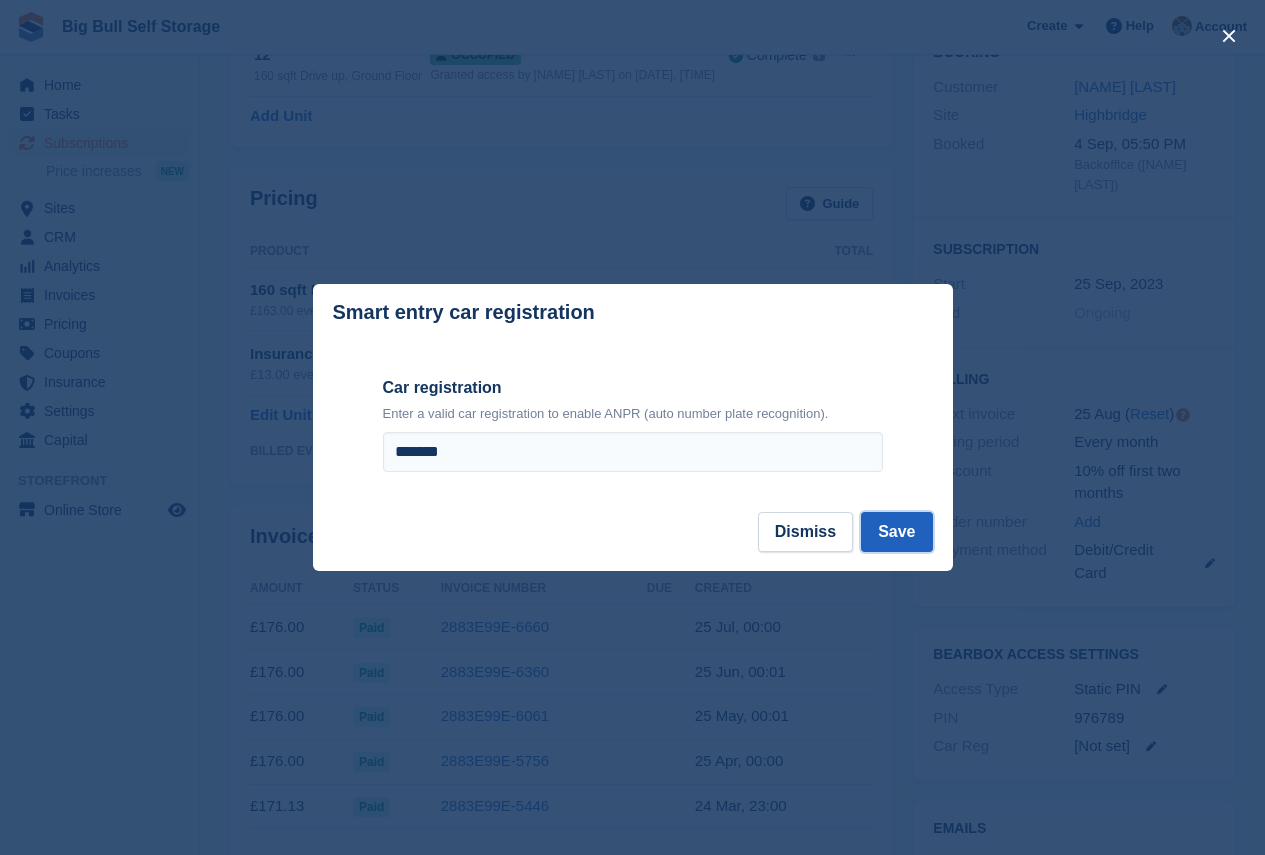 click on "Save" at bounding box center [896, 532] 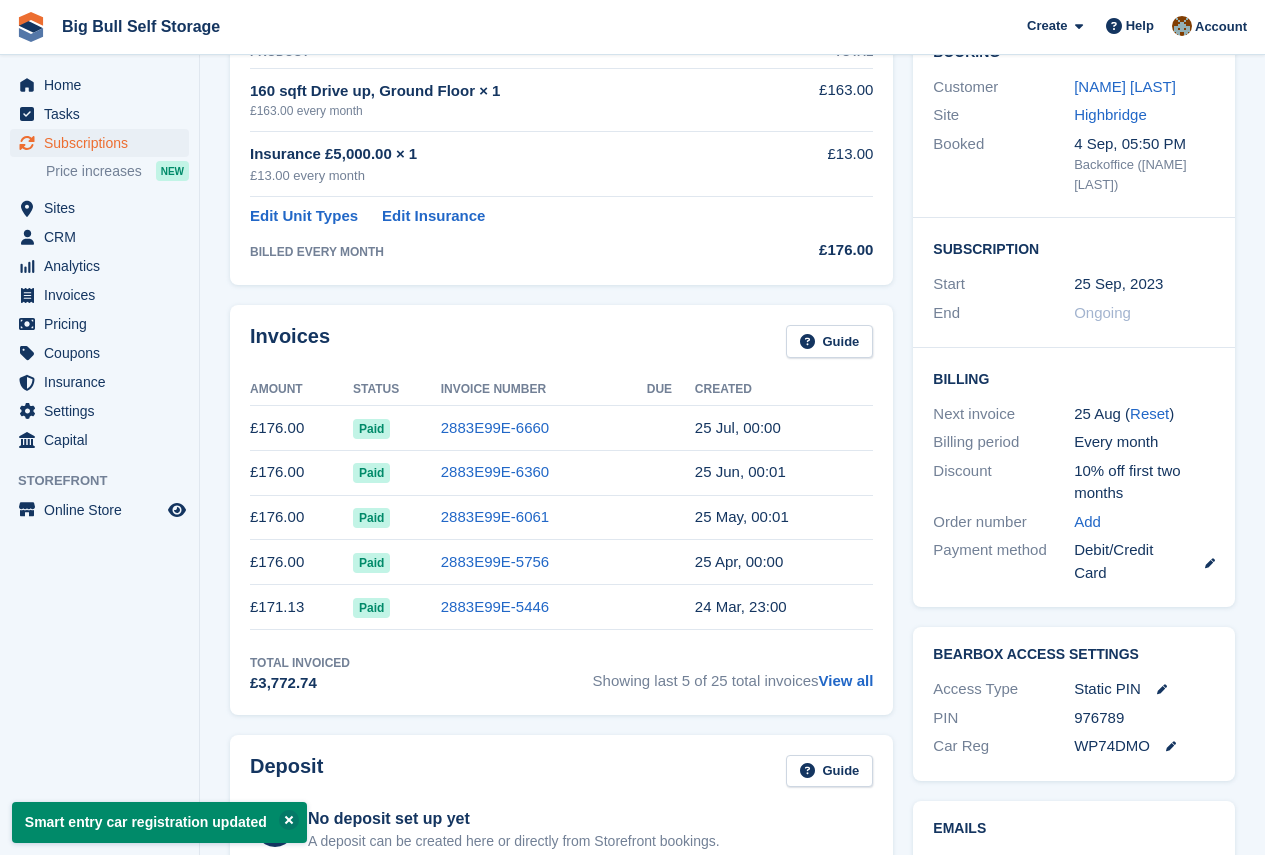 scroll, scrollTop: 0, scrollLeft: 0, axis: both 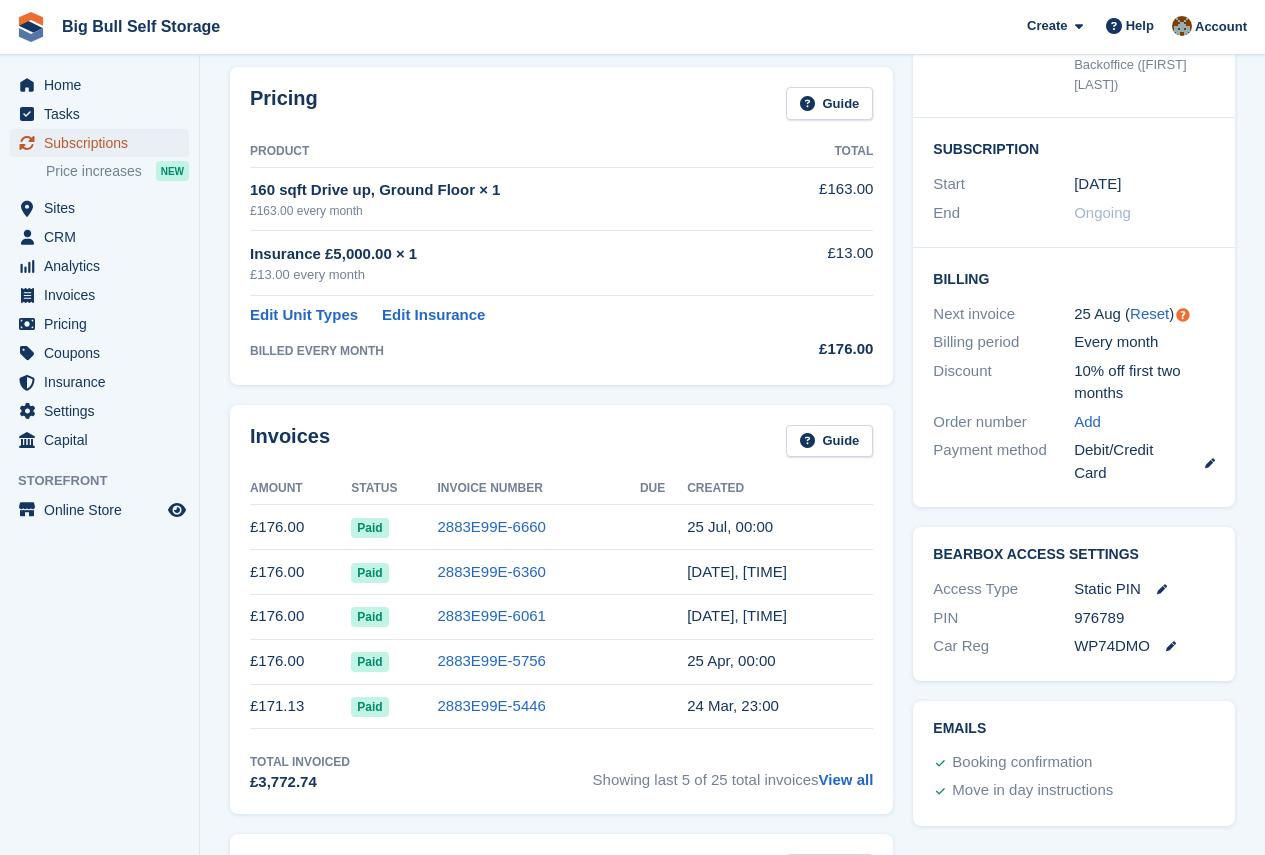 click on "Subscriptions" at bounding box center (104, 143) 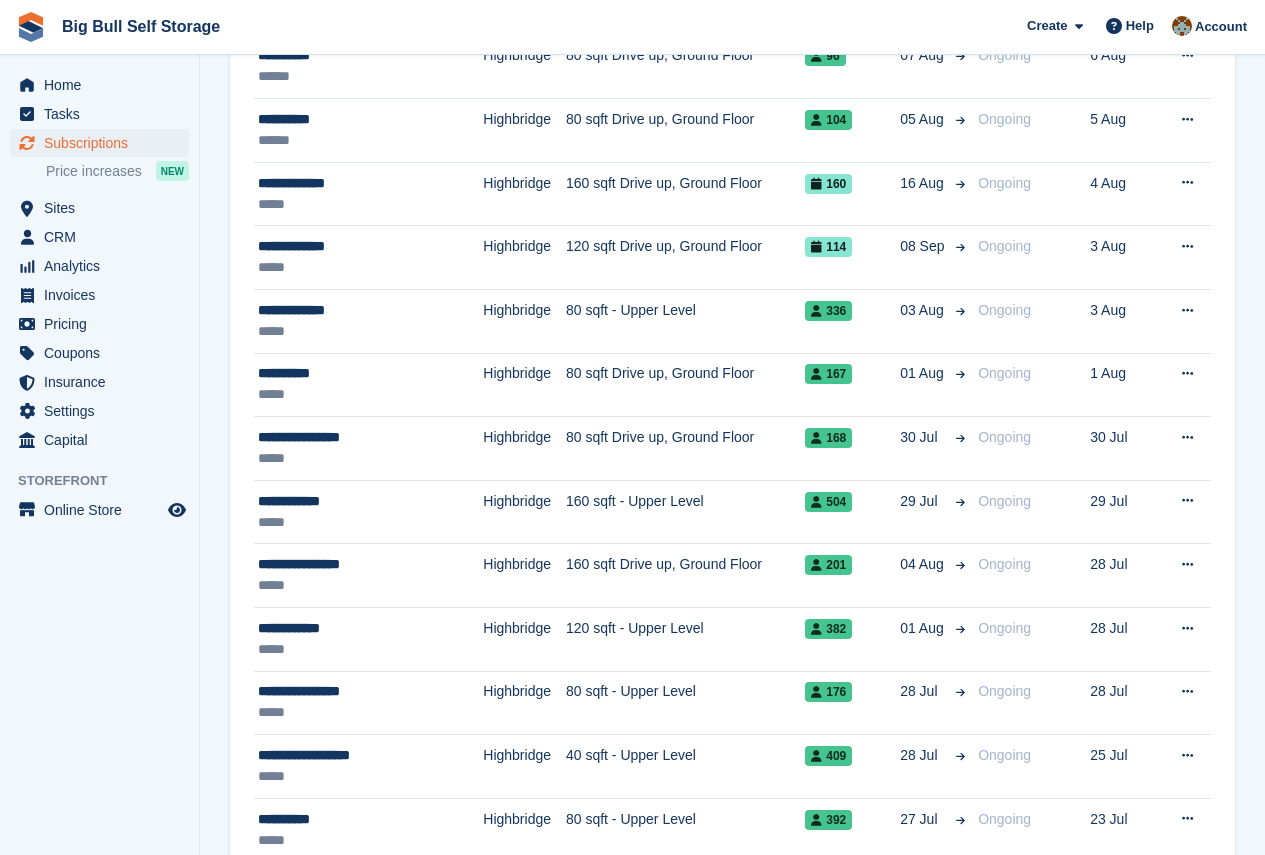 scroll, scrollTop: 0, scrollLeft: 0, axis: both 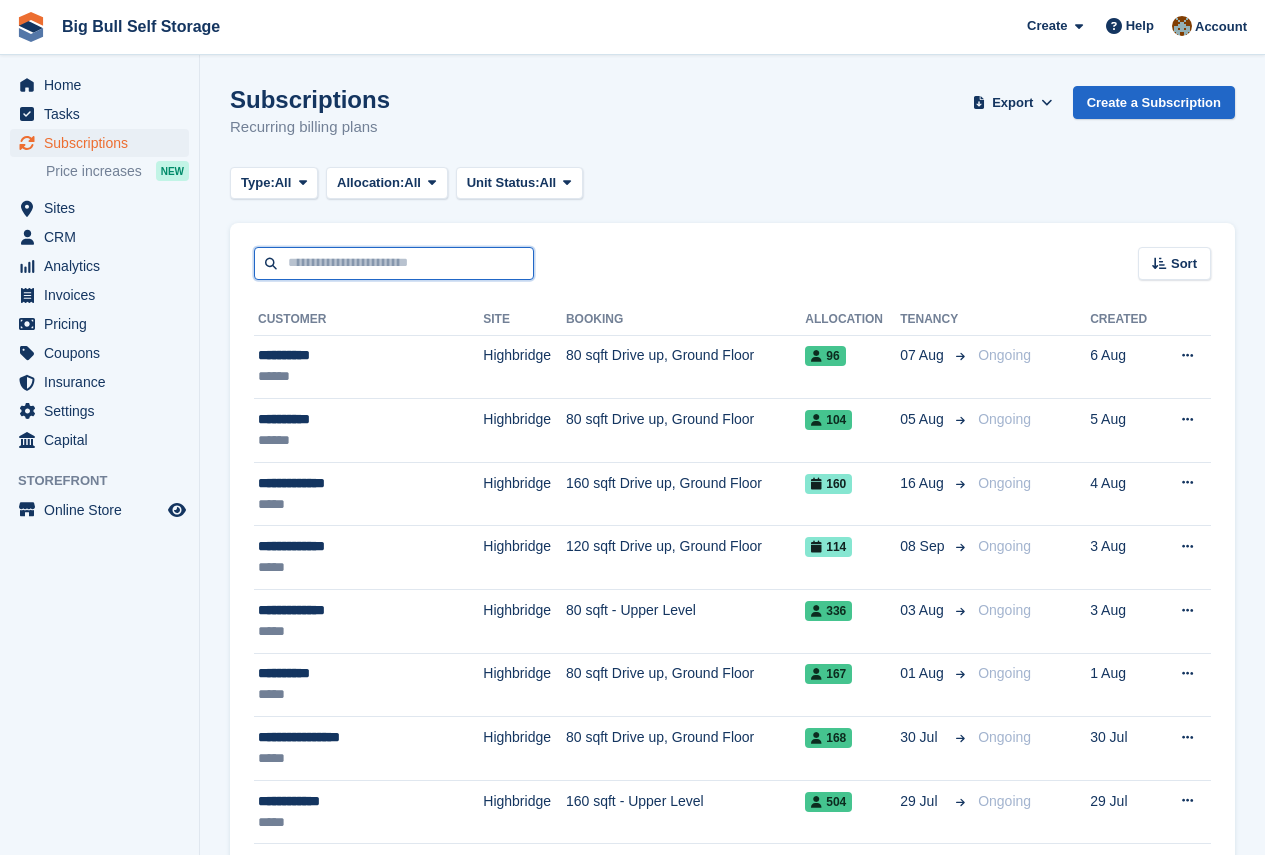 click at bounding box center [394, 263] 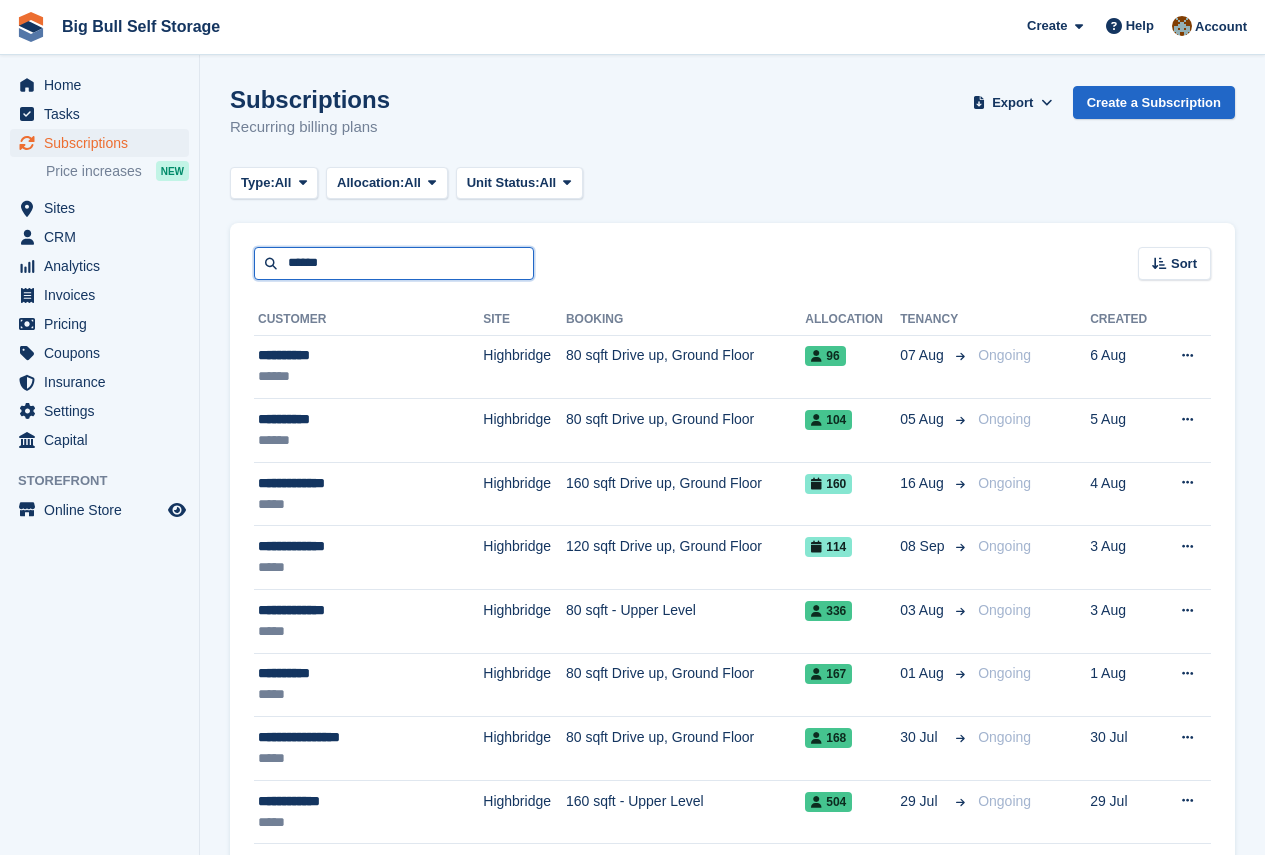 type on "******" 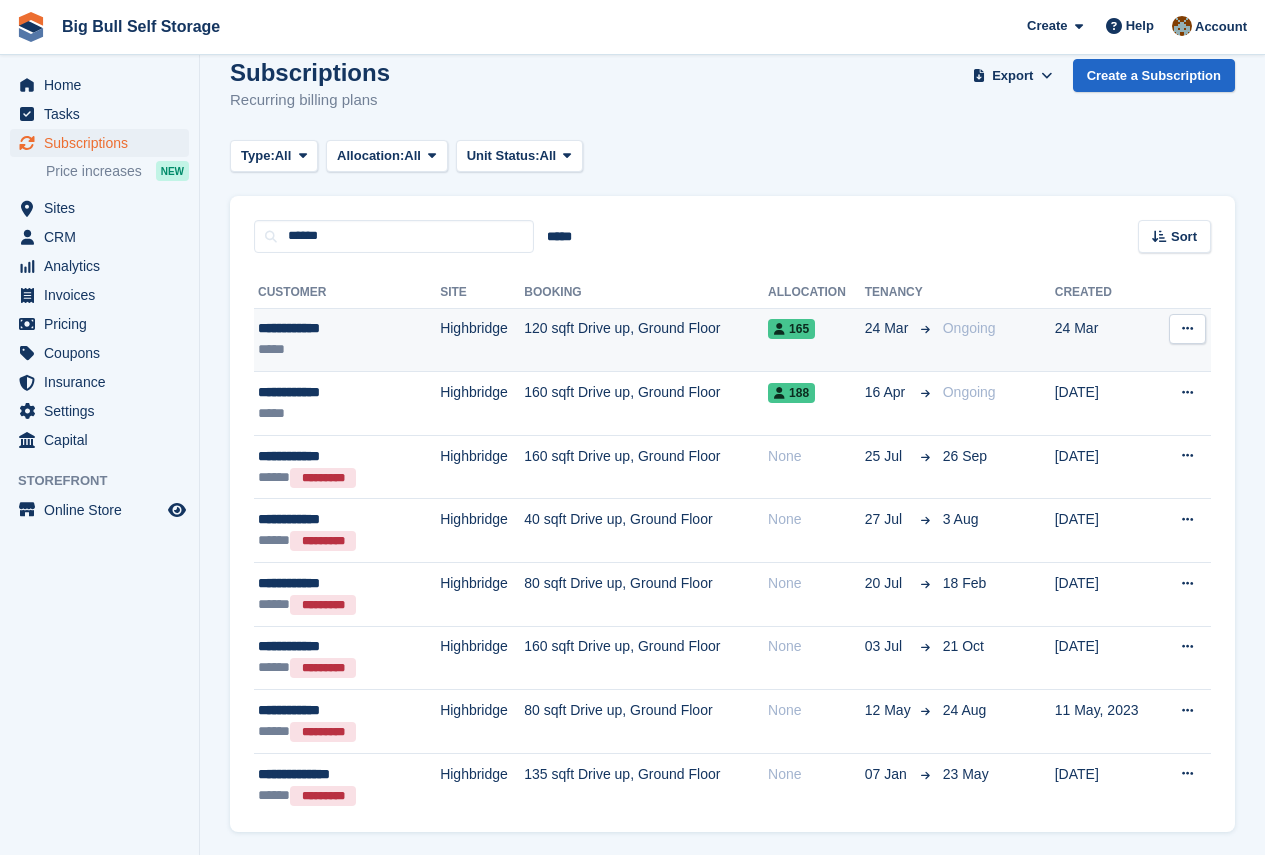 scroll, scrollTop: 0, scrollLeft: 0, axis: both 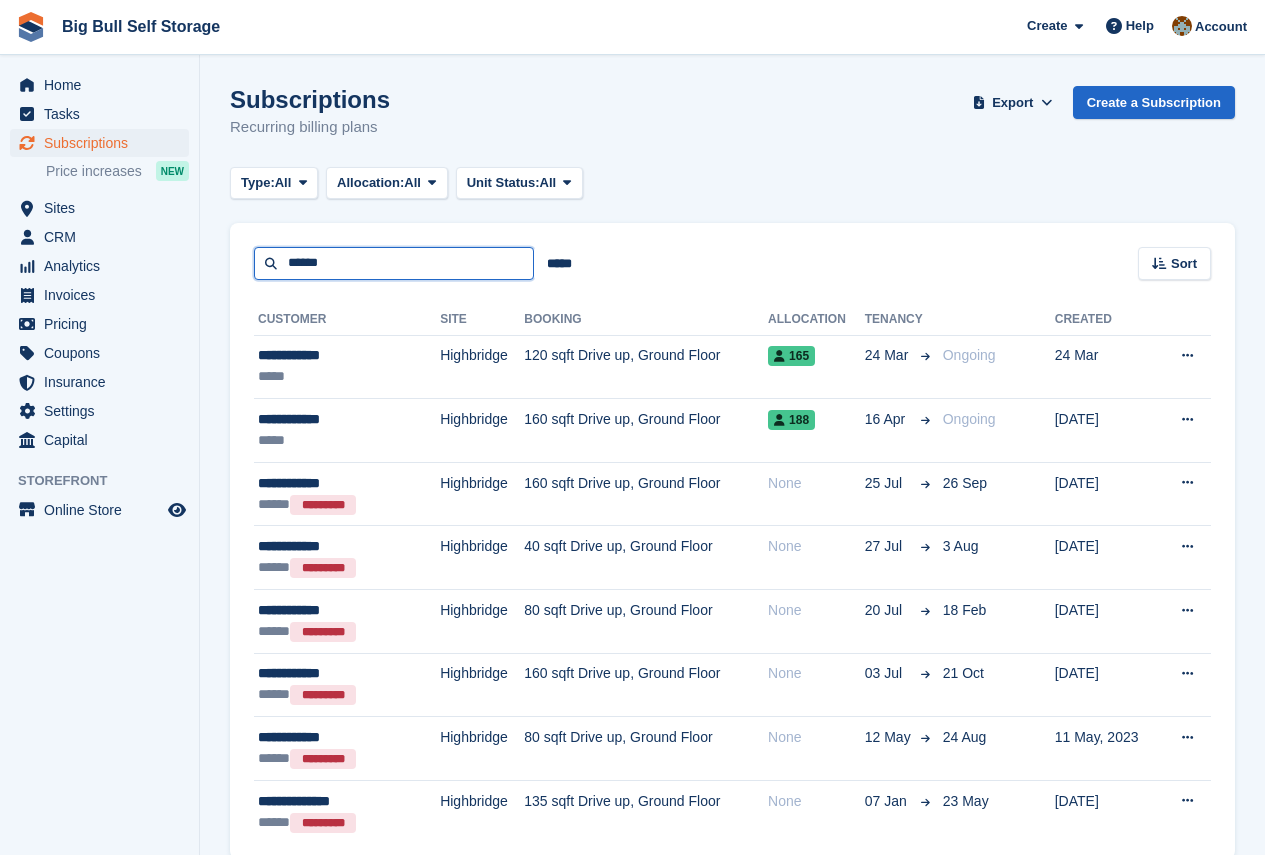 click on "******" at bounding box center [394, 263] 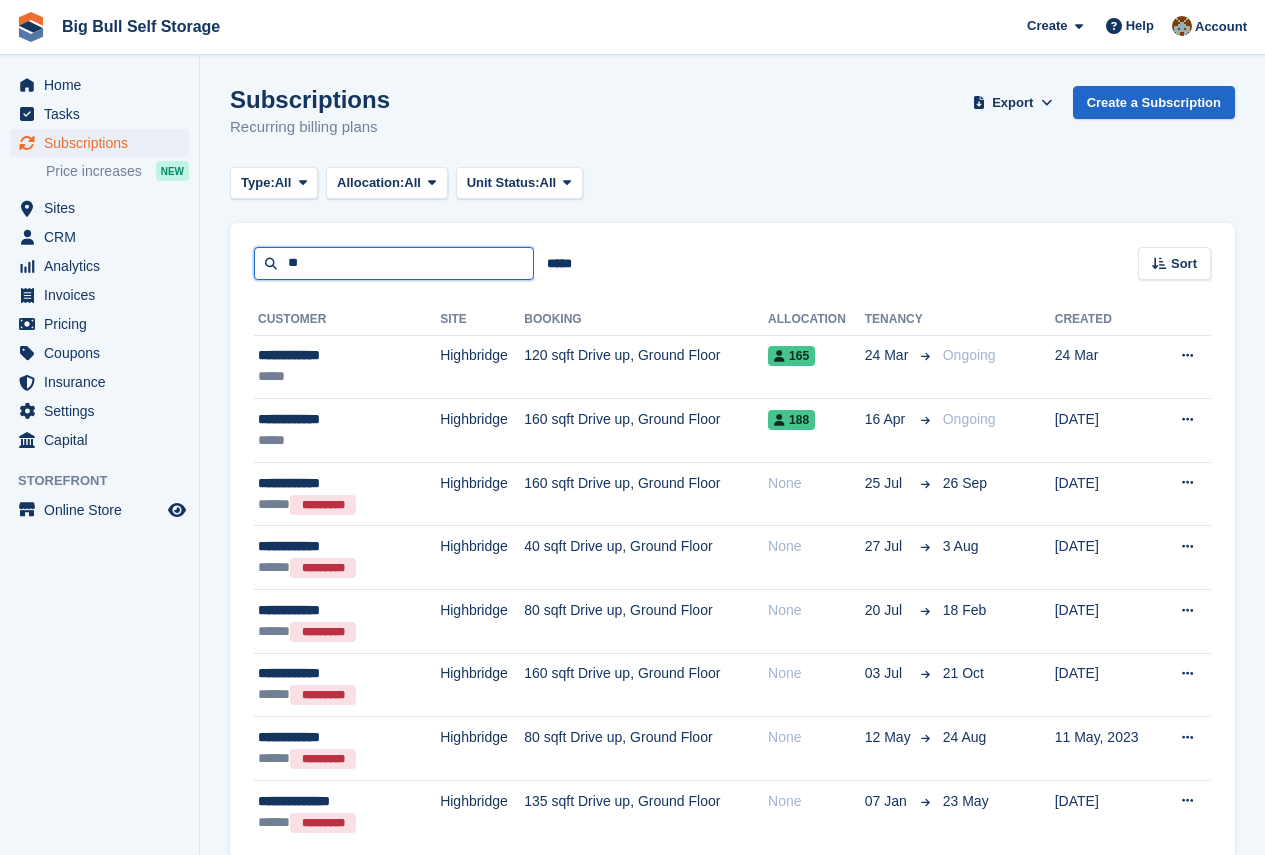 type on "*" 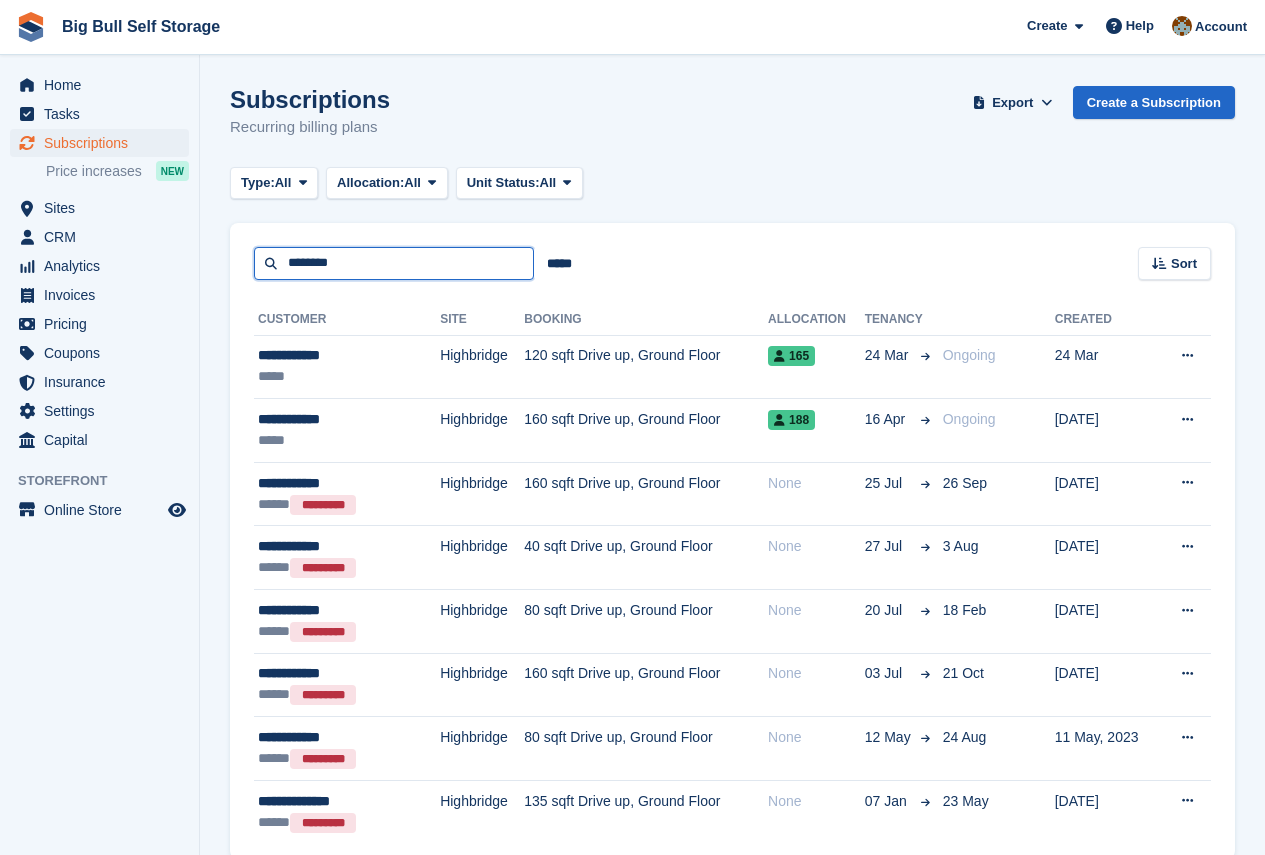 type on "********" 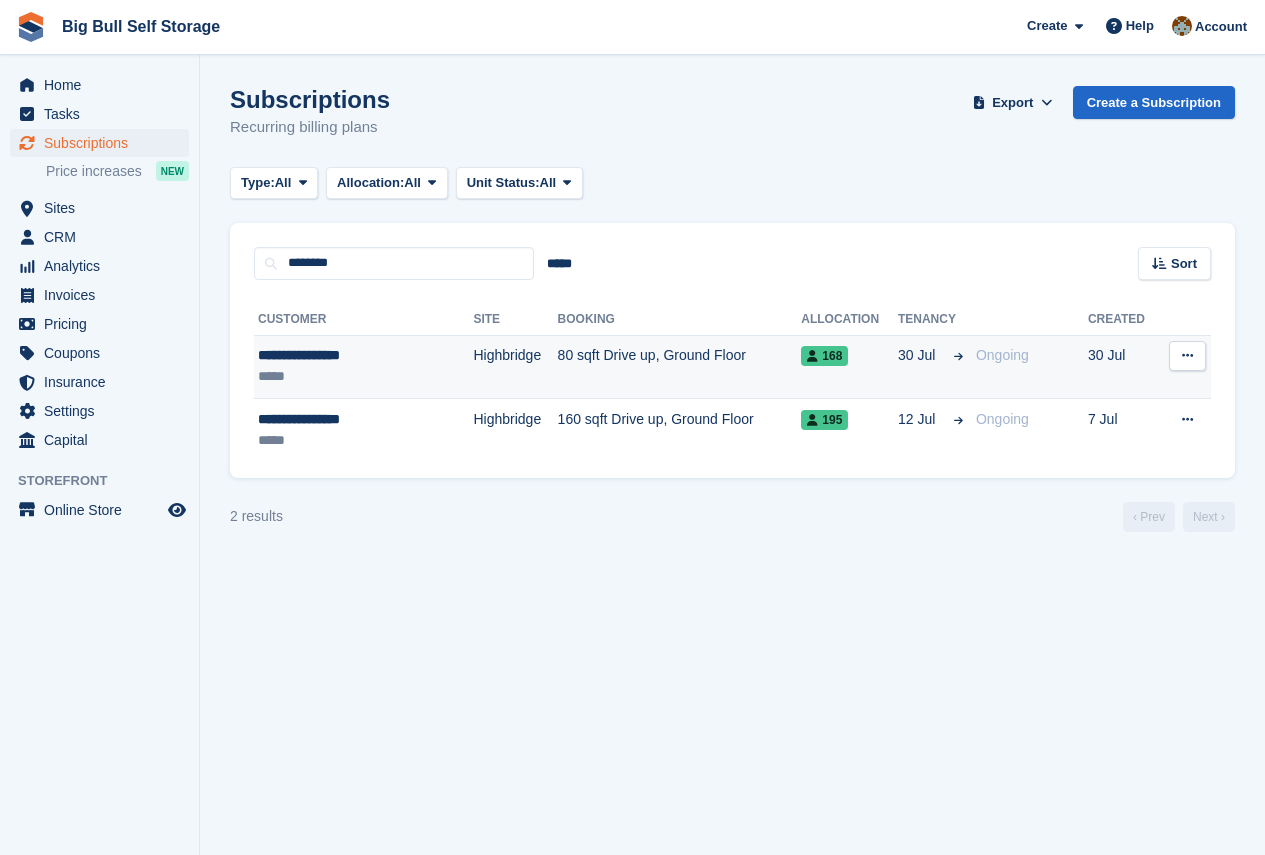 click on "**********" at bounding box center (344, 355) 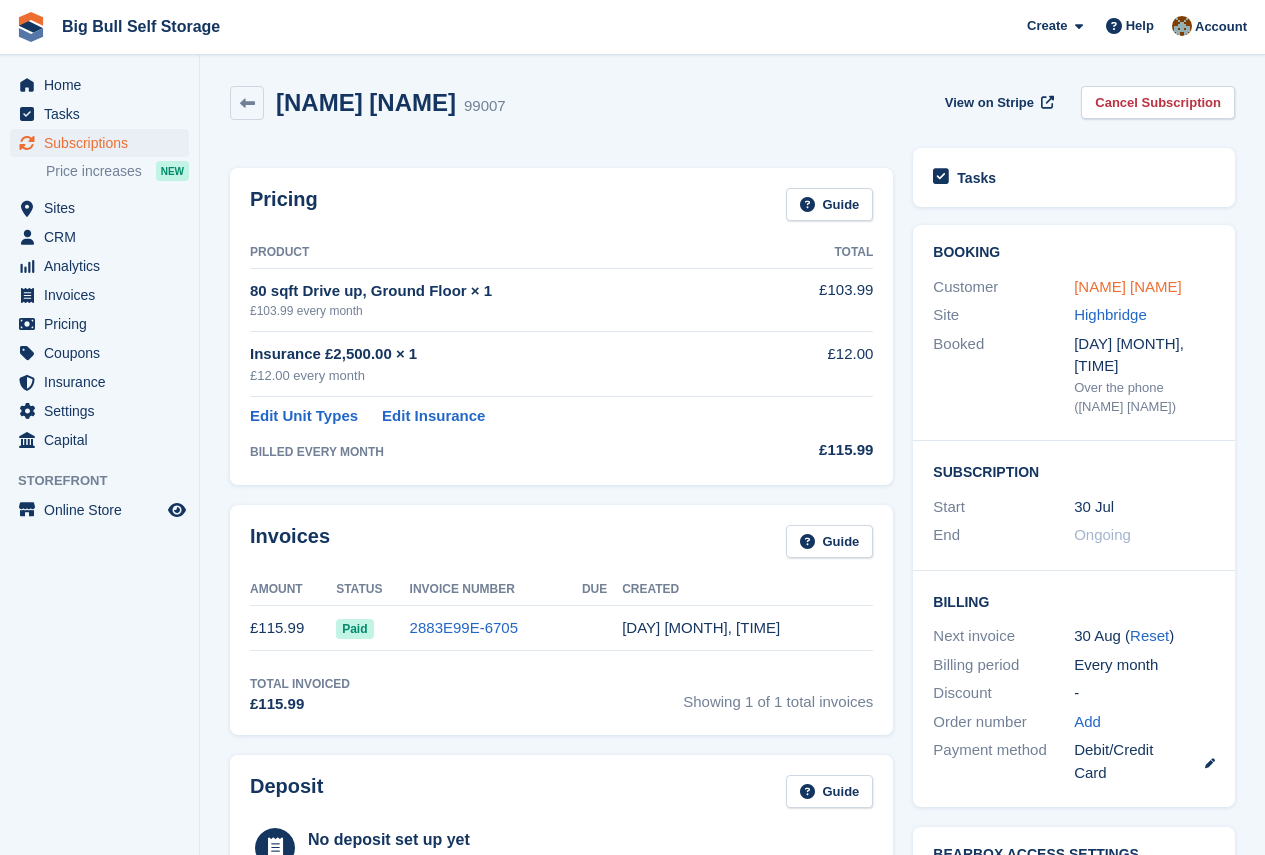 scroll, scrollTop: 0, scrollLeft: 0, axis: both 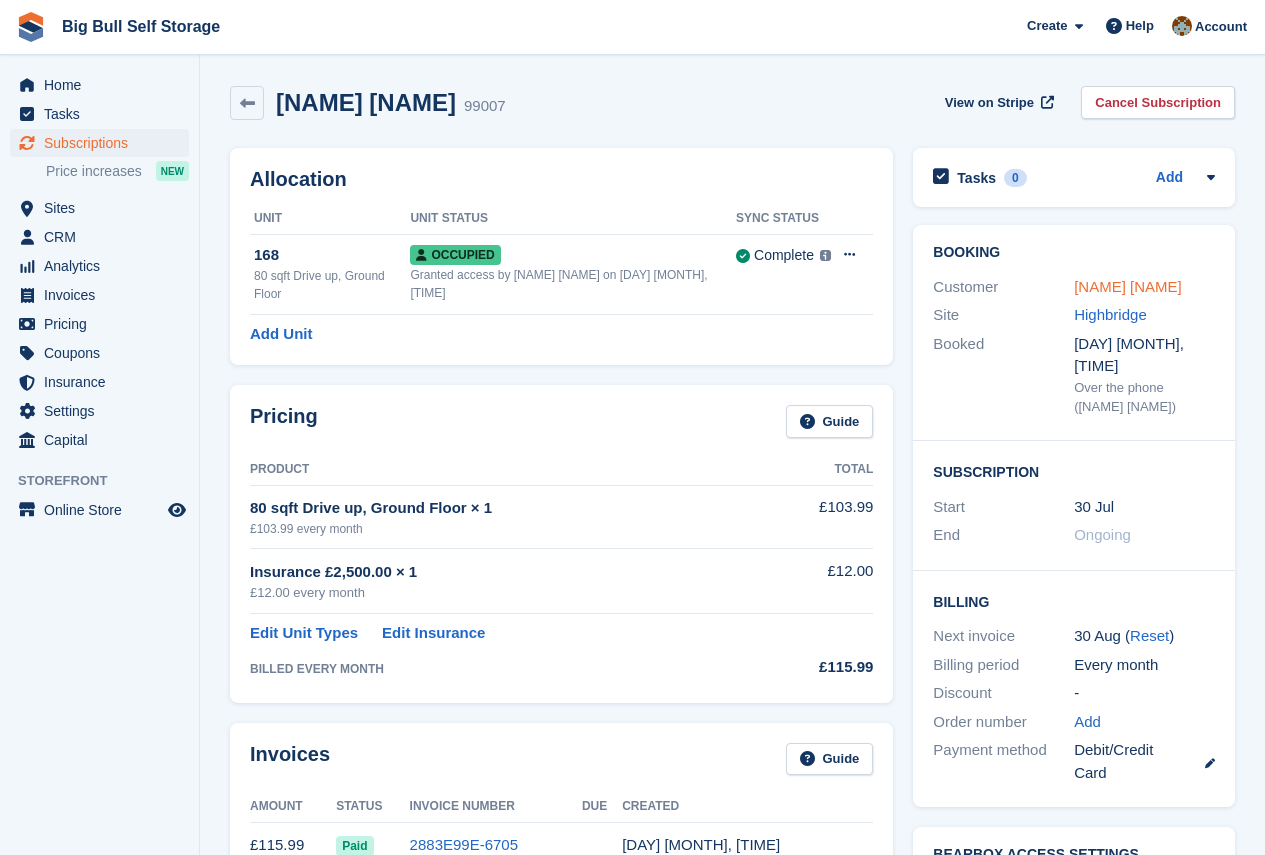click on "[NAME] [NAME]" at bounding box center [1128, 286] 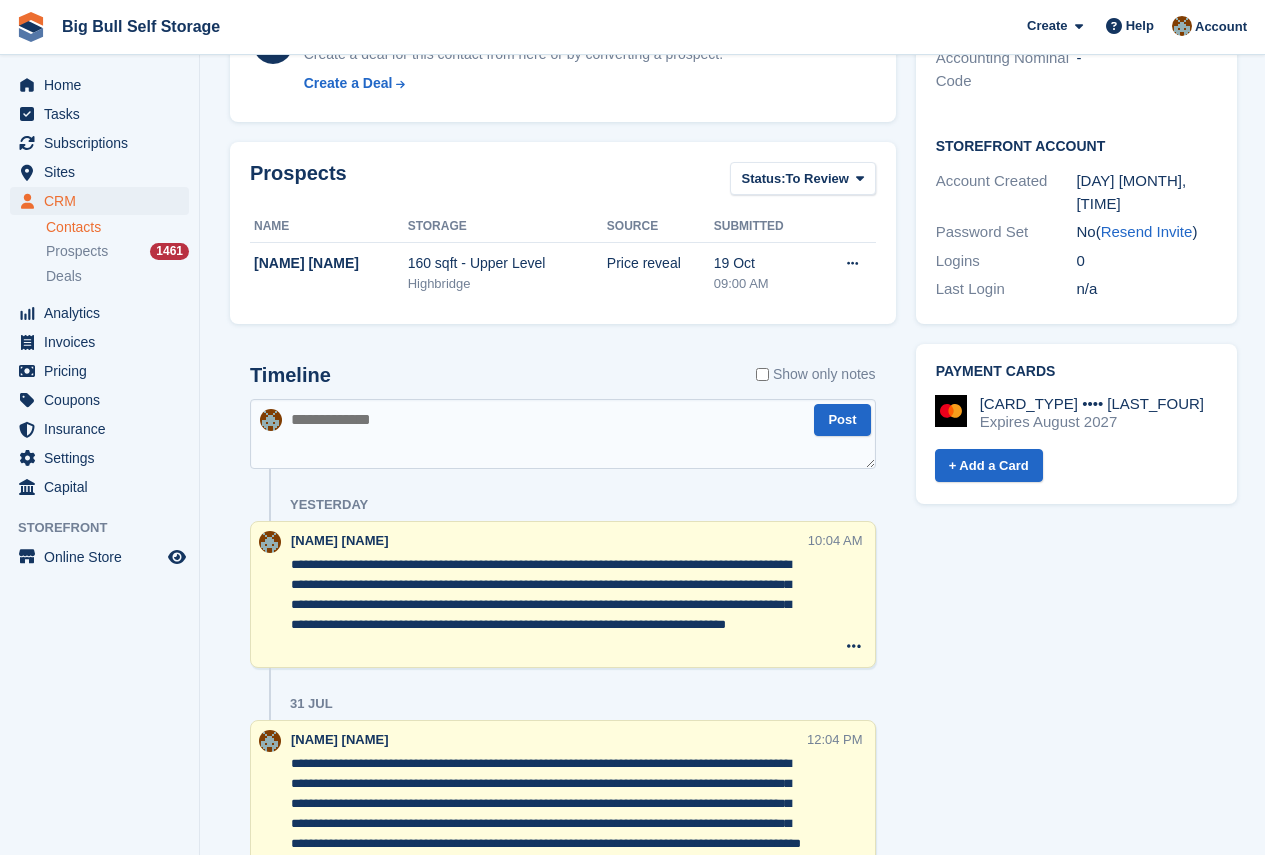 scroll, scrollTop: 800, scrollLeft: 0, axis: vertical 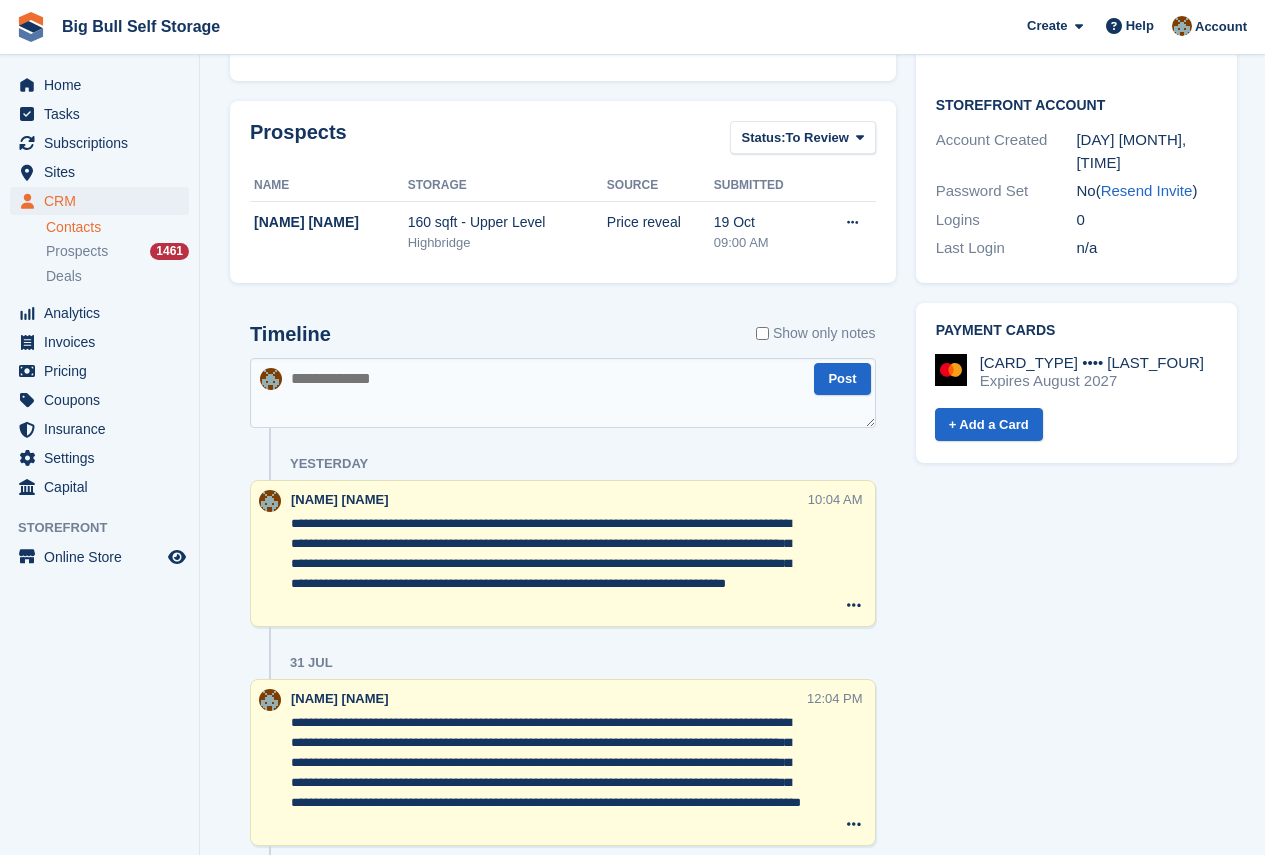 click at bounding box center [563, 393] 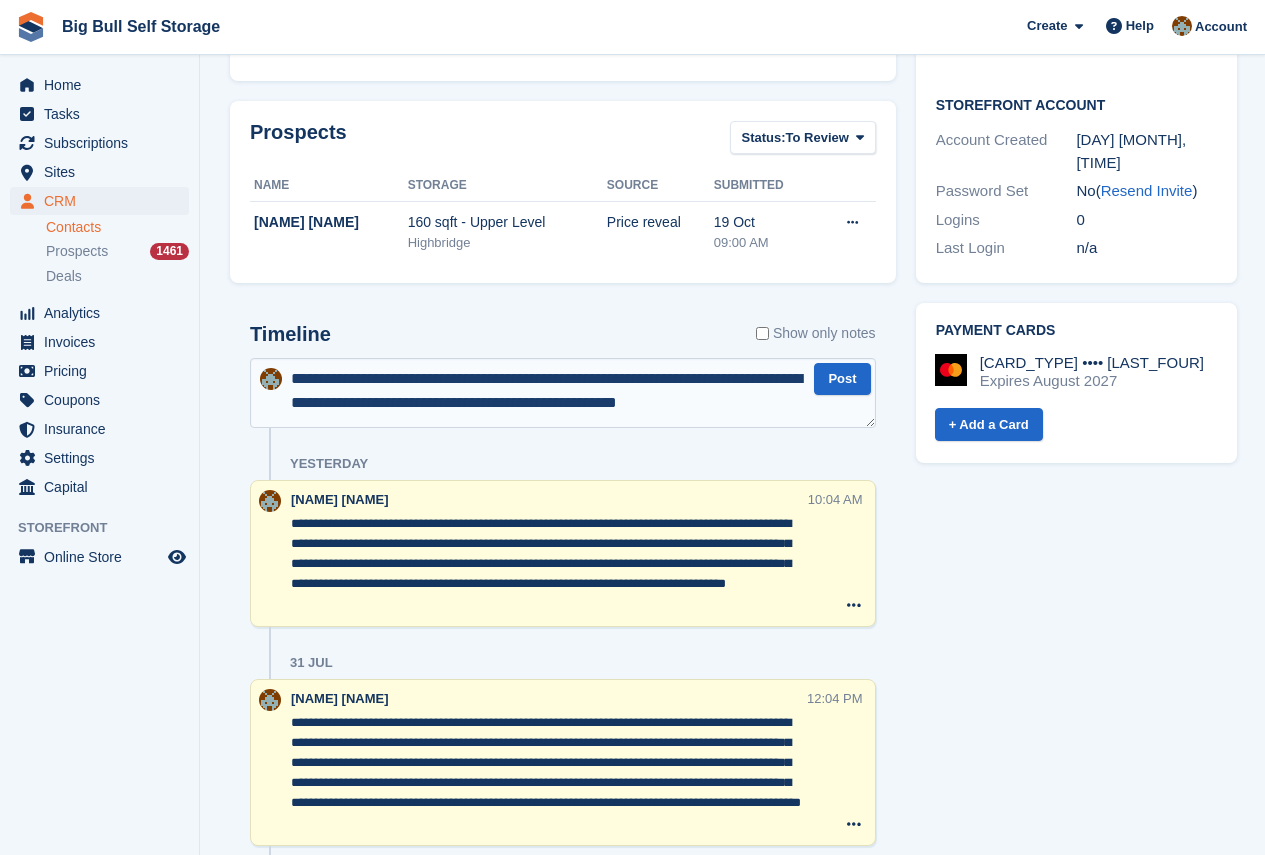 scroll, scrollTop: 10, scrollLeft: 0, axis: vertical 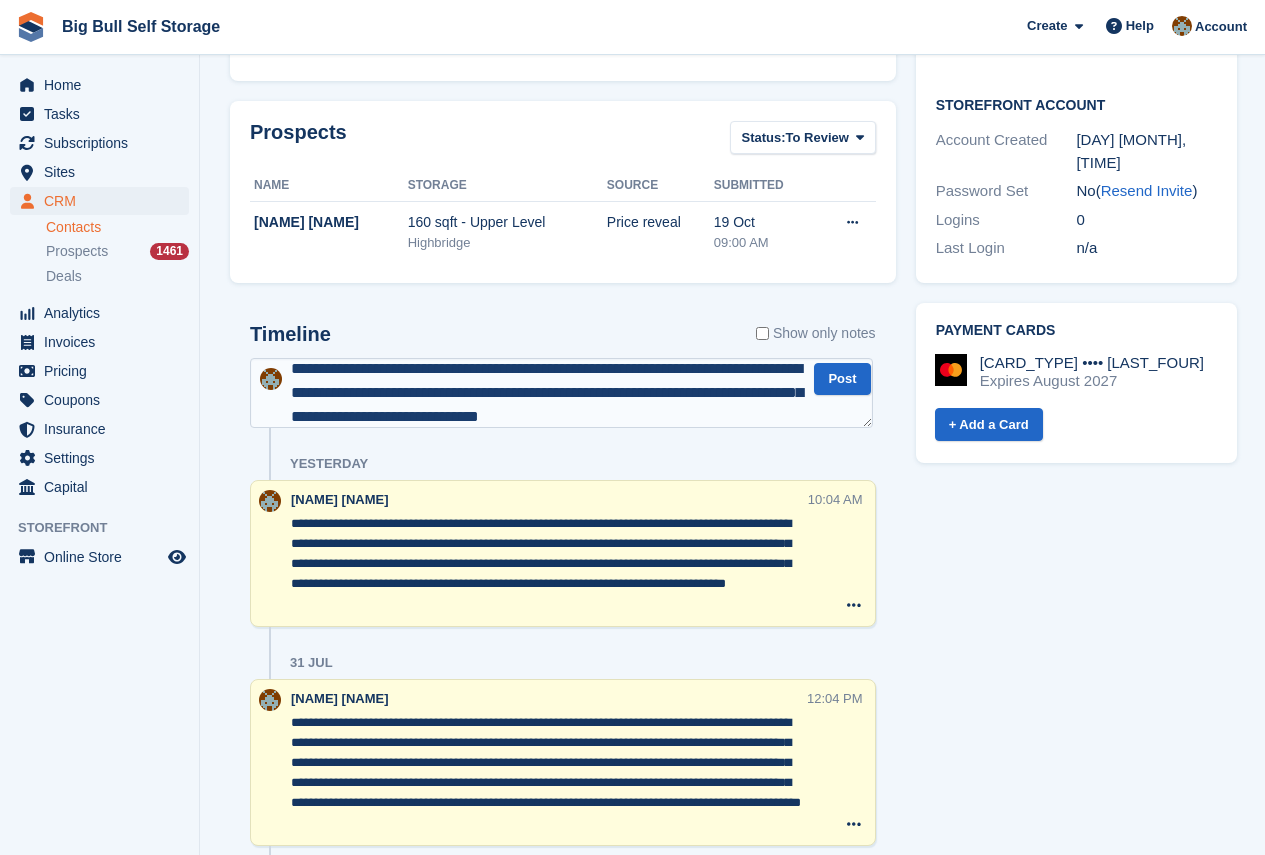 type on "**********" 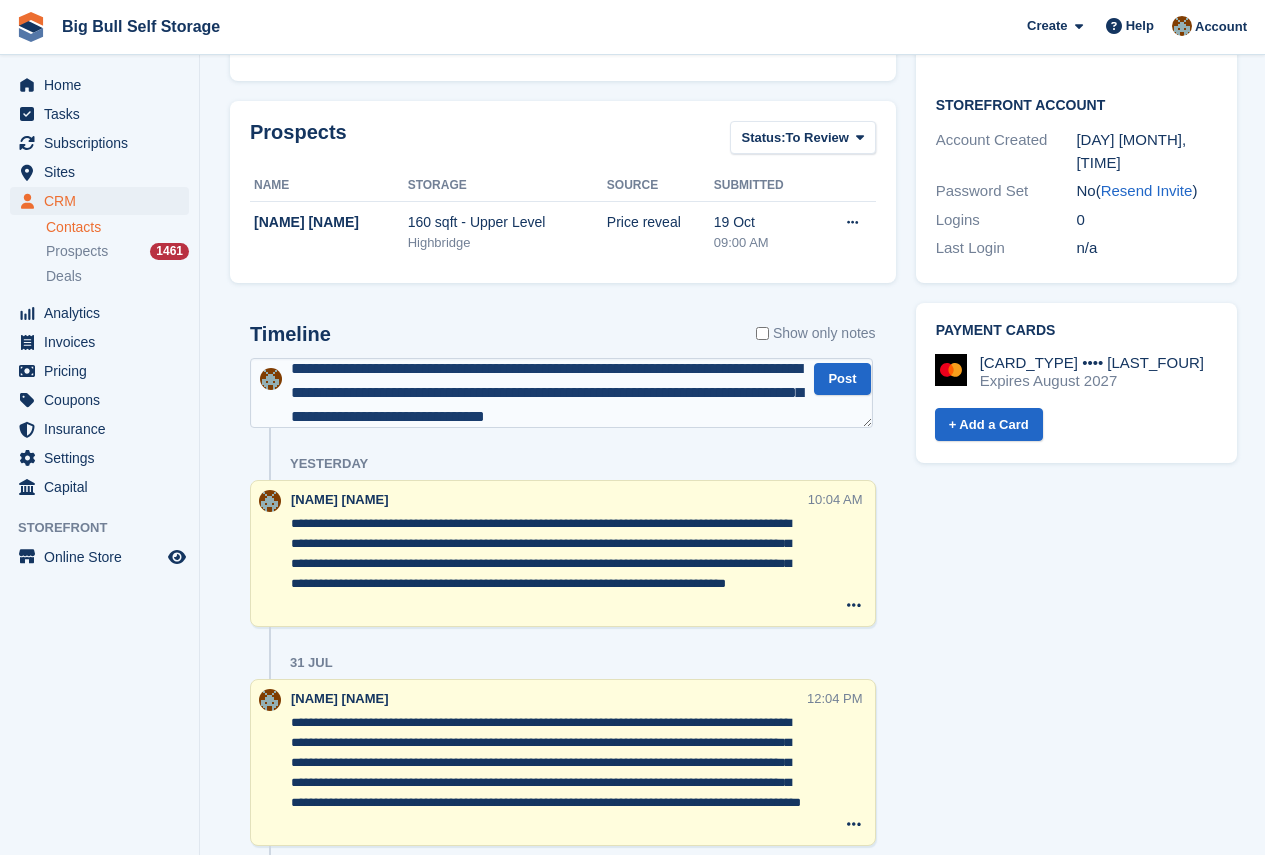 scroll, scrollTop: 0, scrollLeft: 0, axis: both 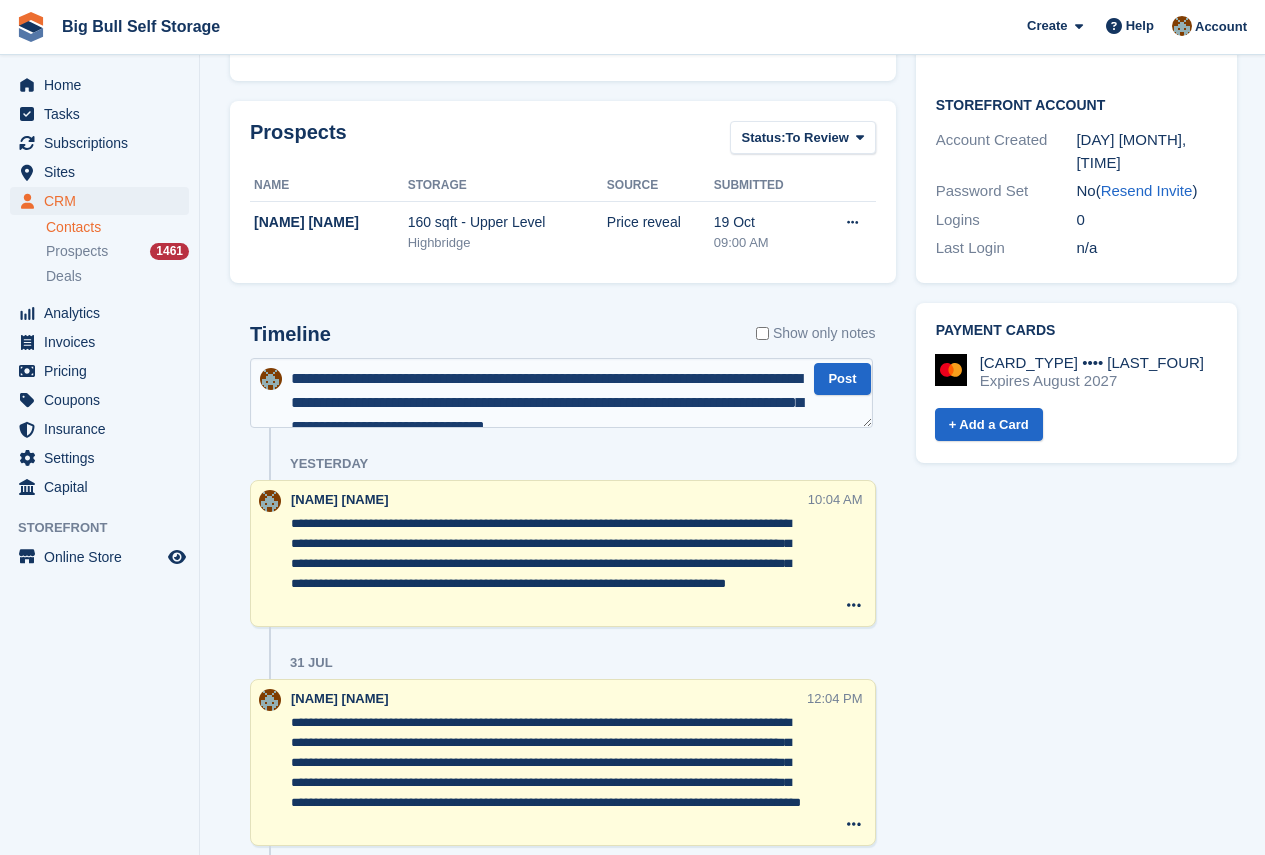 type 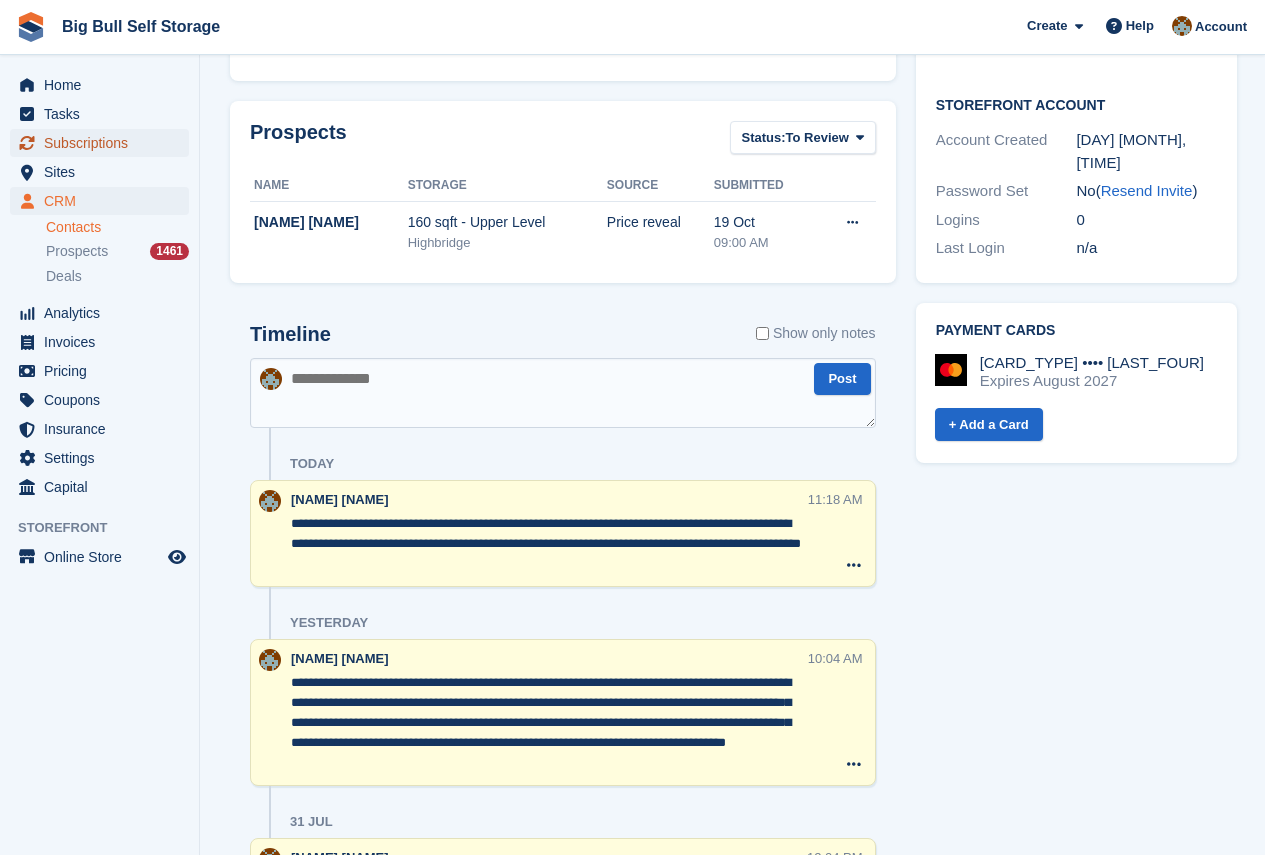 click on "Subscriptions" at bounding box center (104, 143) 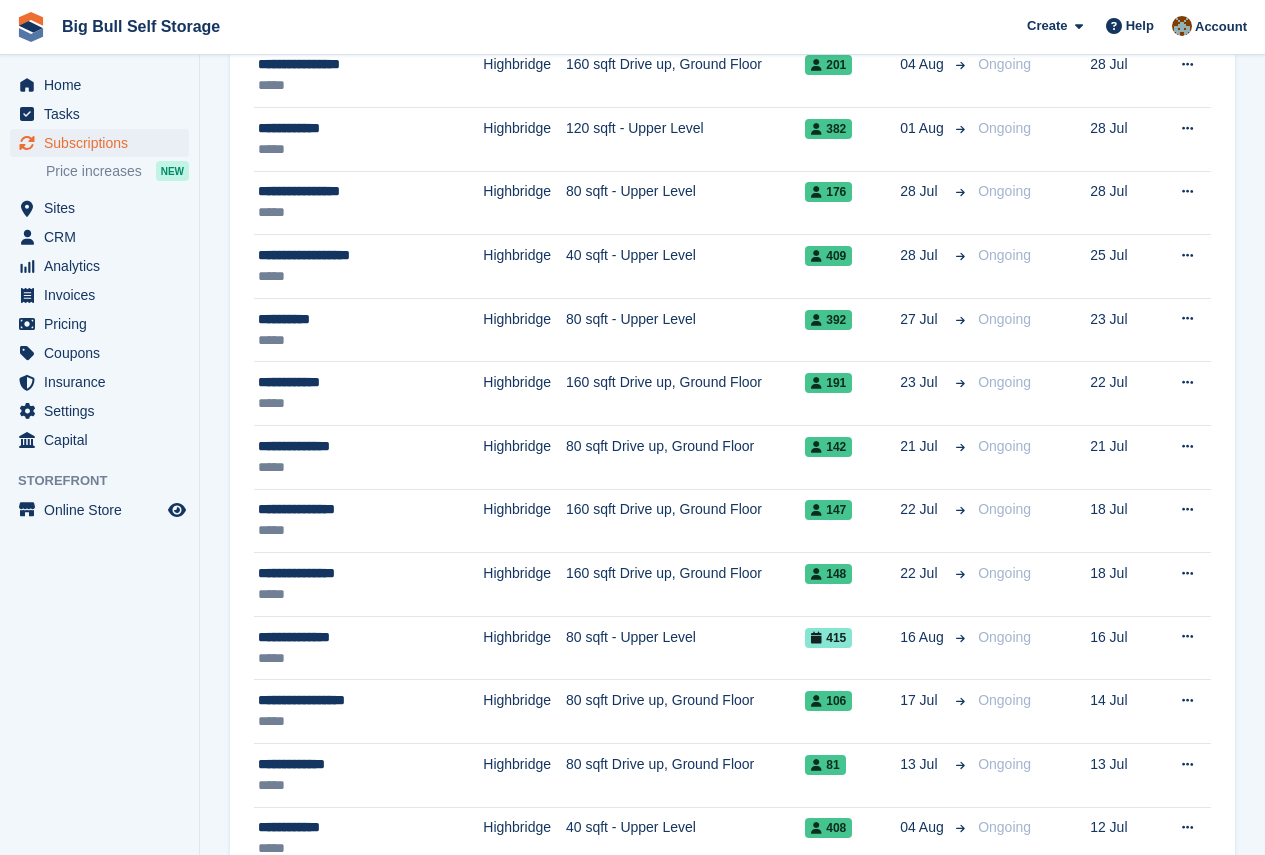 scroll, scrollTop: 0, scrollLeft: 0, axis: both 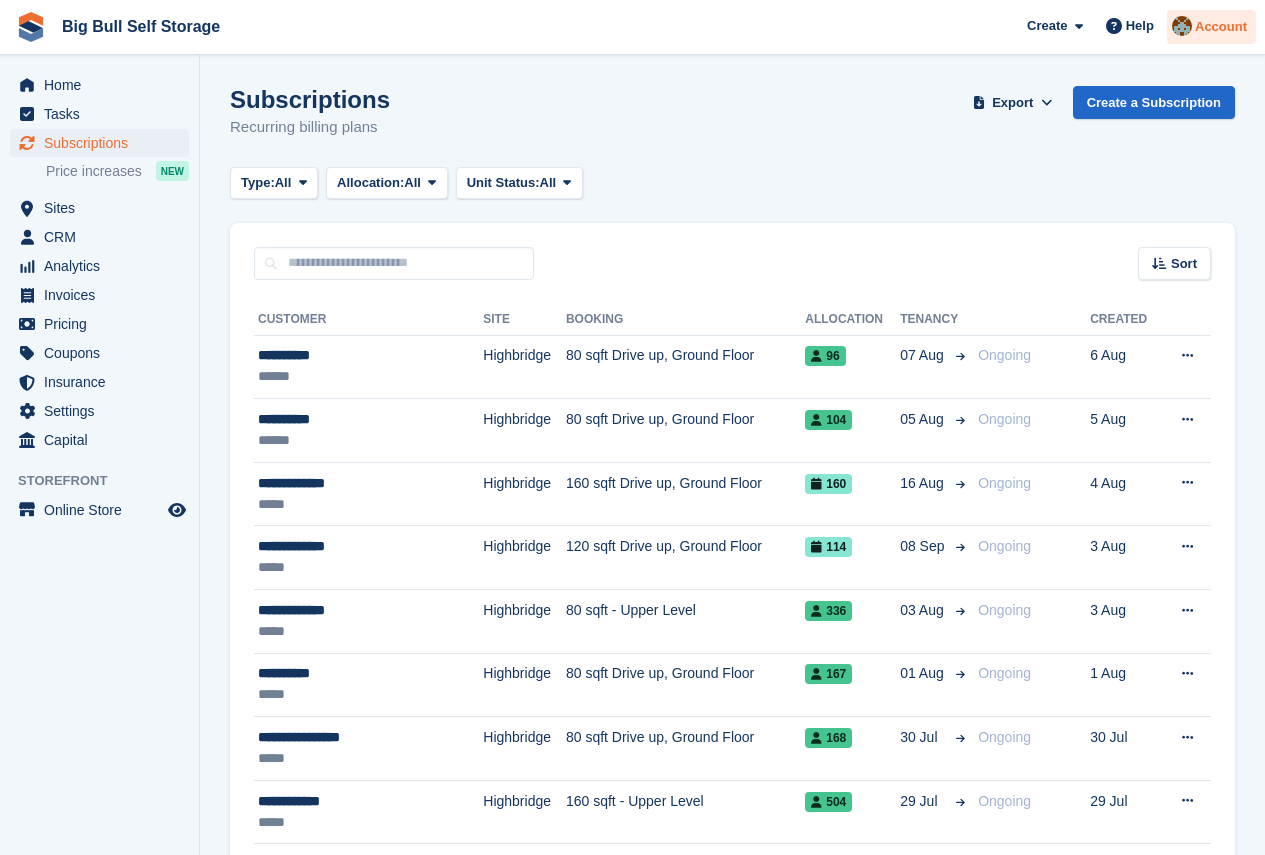 click on "Account" at bounding box center (1221, 27) 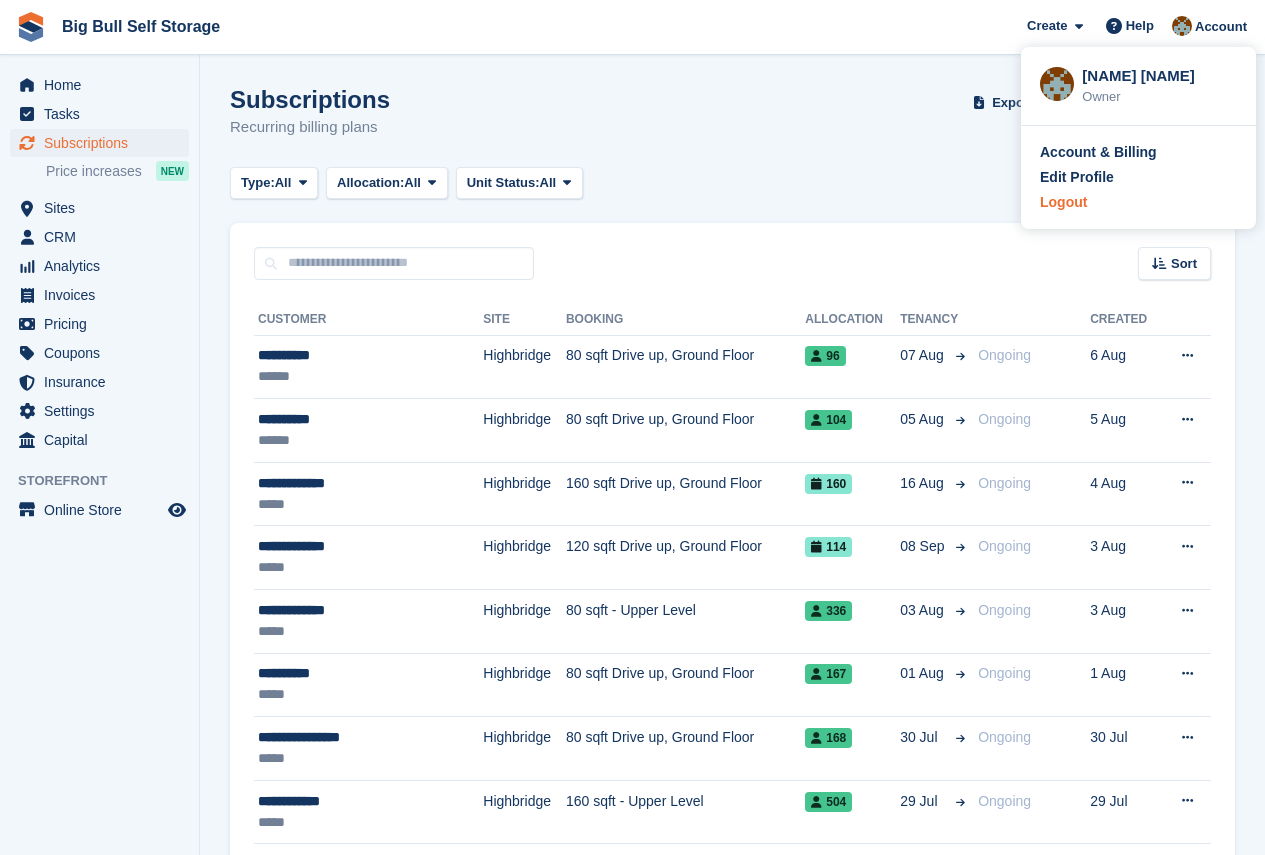 click on "Logout" at bounding box center (1063, 202) 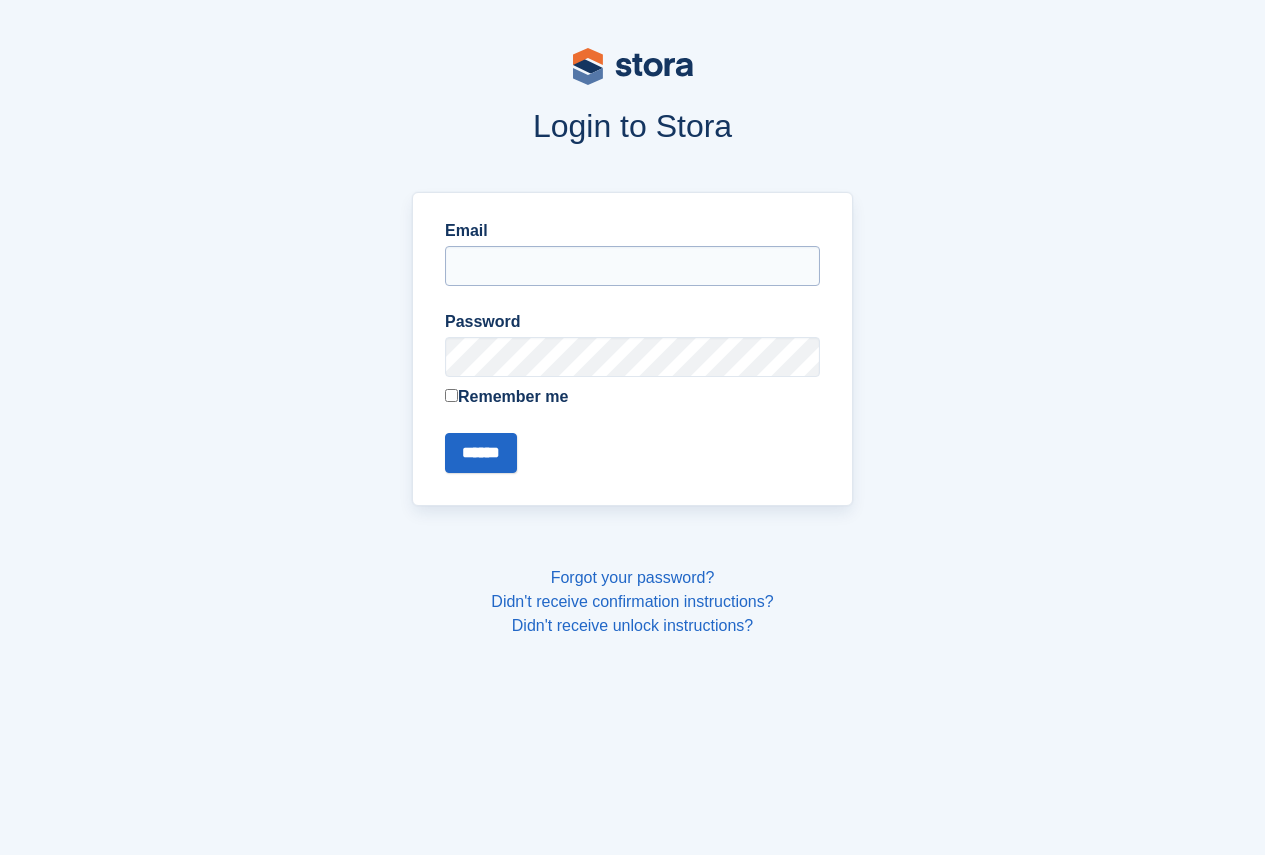 click on "Email" at bounding box center (632, 266) 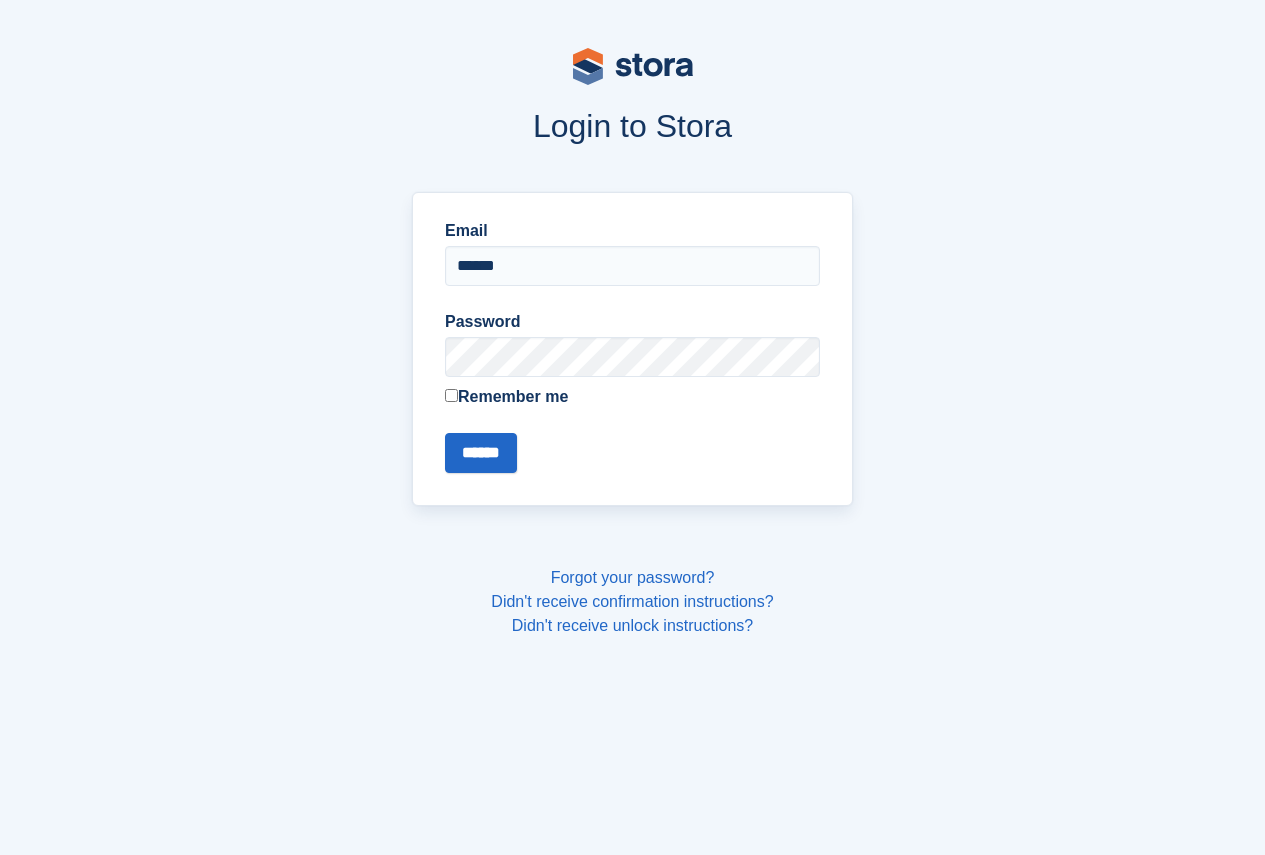 type on "**********" 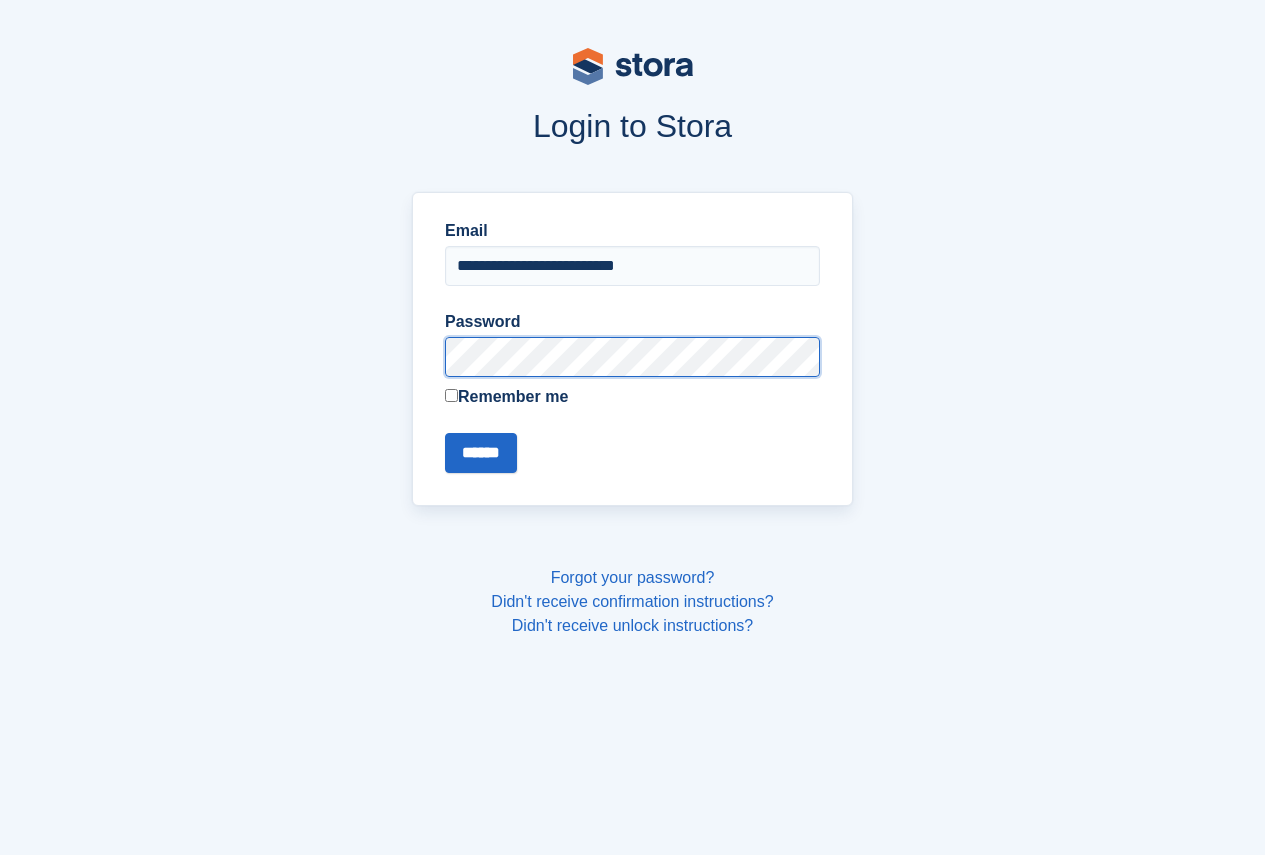 click on "******" at bounding box center (481, 453) 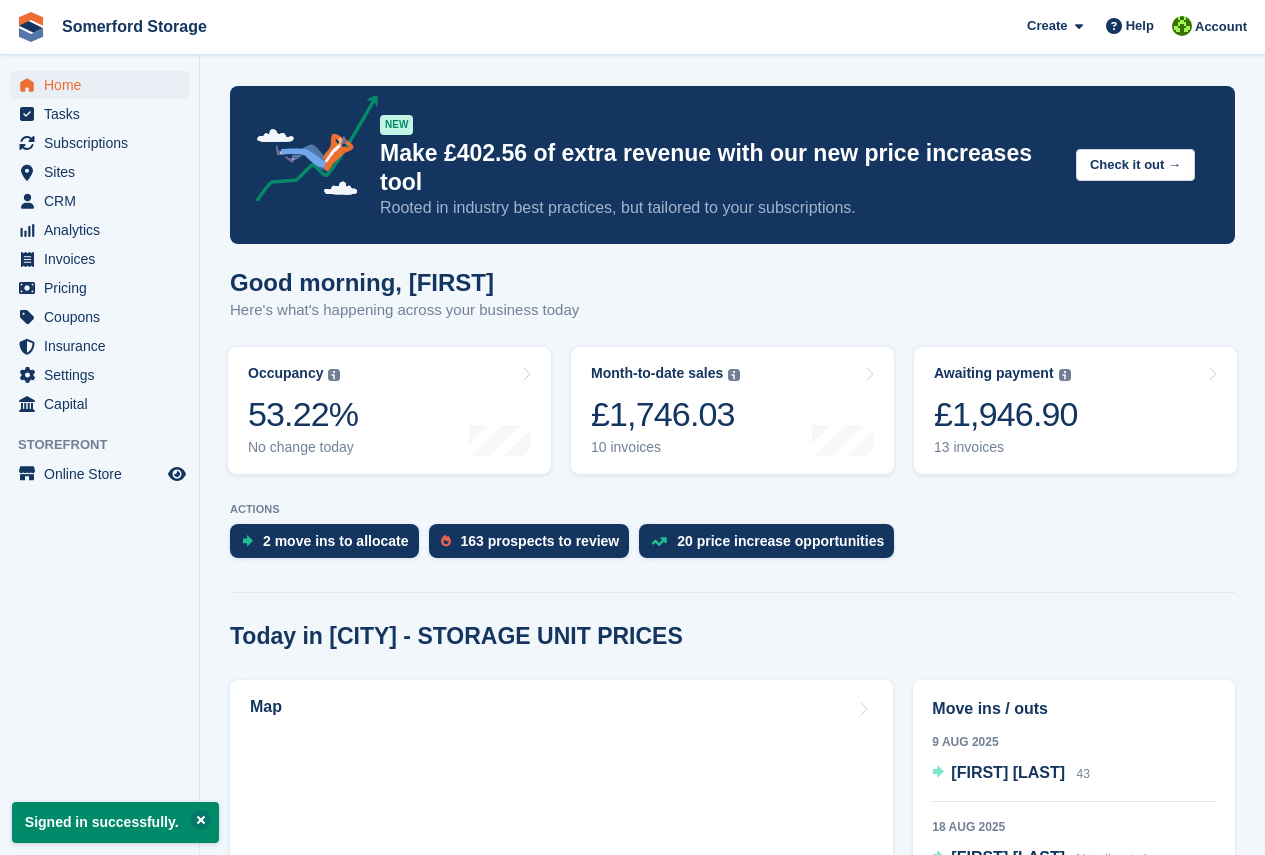 scroll, scrollTop: 0, scrollLeft: 0, axis: both 